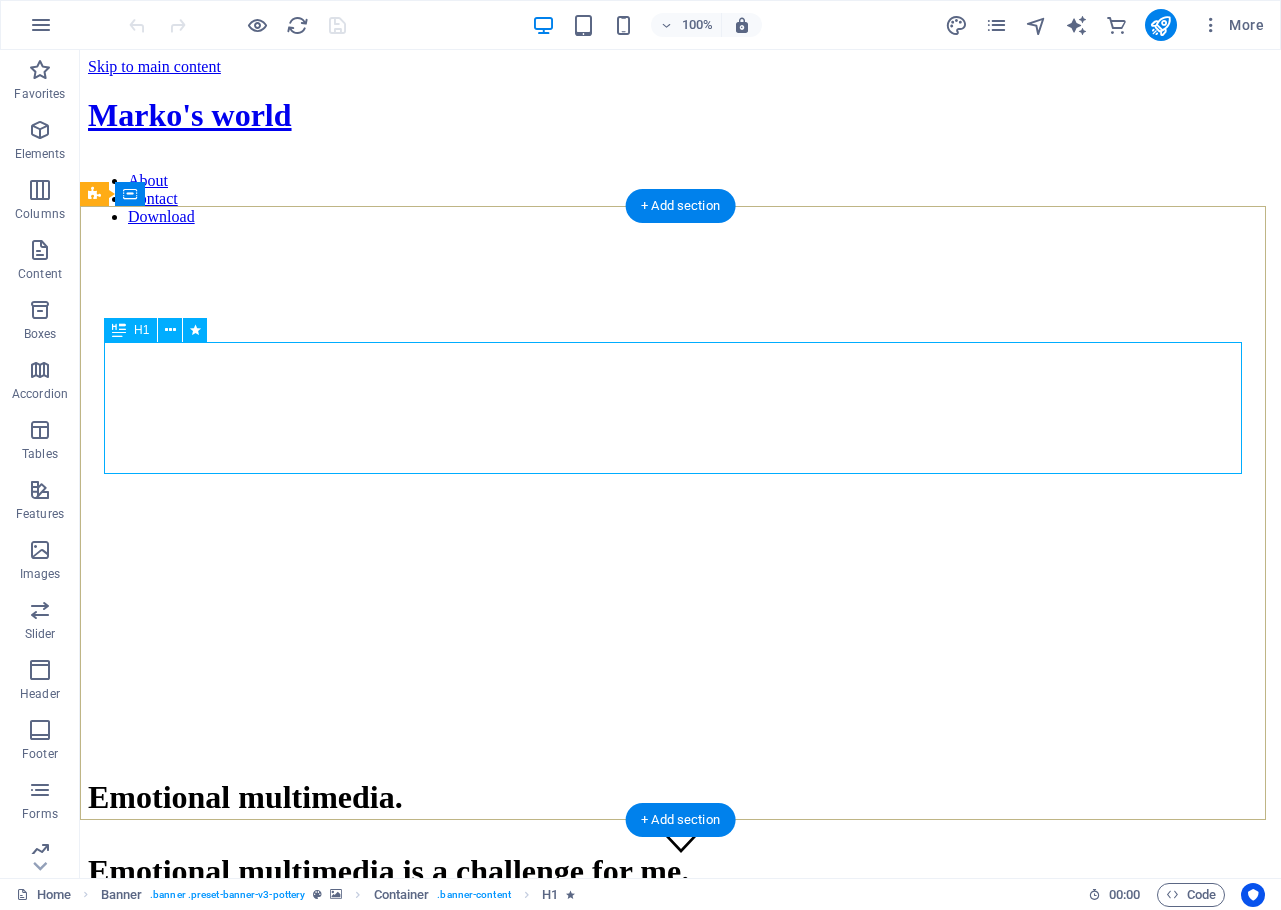 scroll, scrollTop: 0, scrollLeft: 0, axis: both 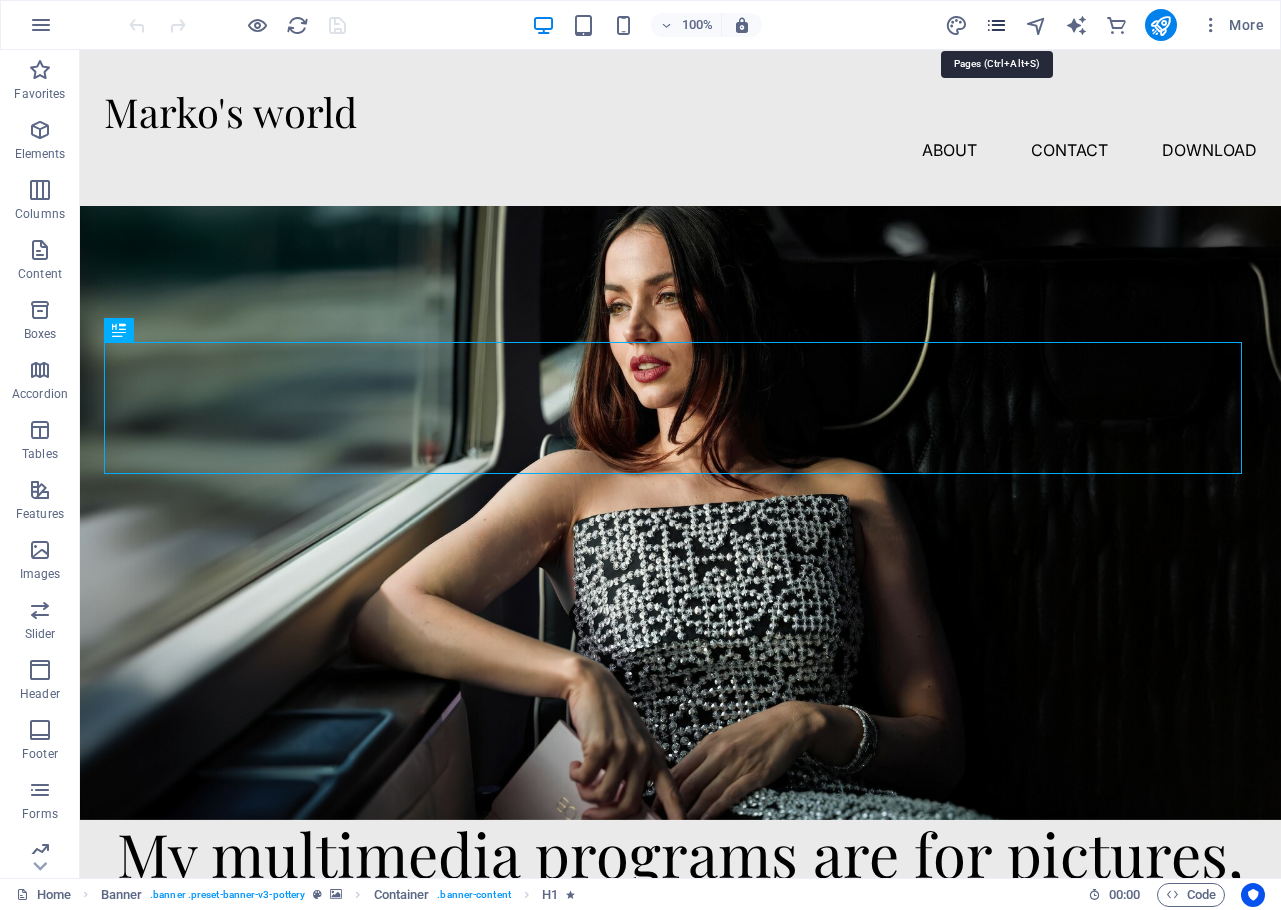 click at bounding box center (996, 25) 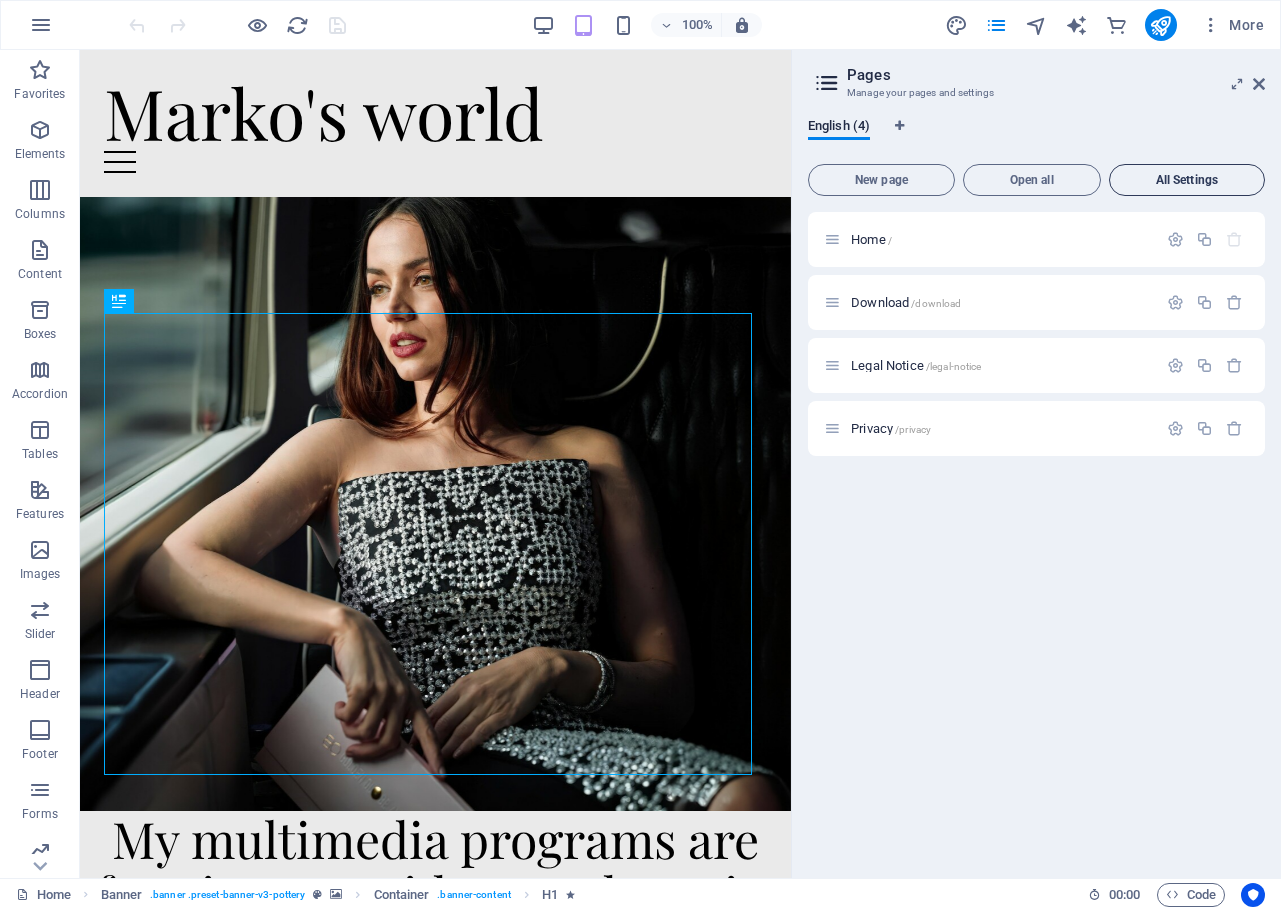 click on "All Settings" at bounding box center (1187, 180) 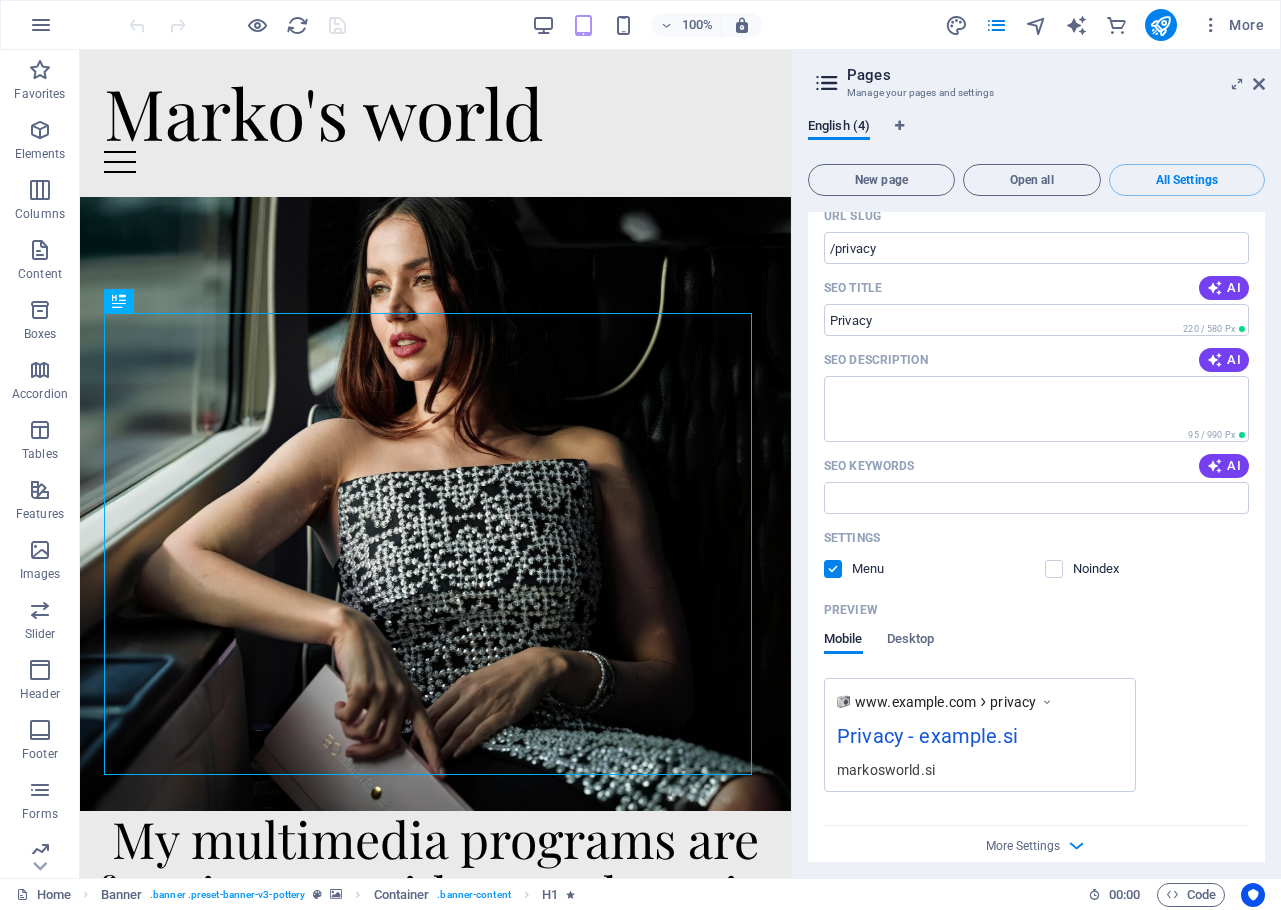 scroll, scrollTop: 2584, scrollLeft: 0, axis: vertical 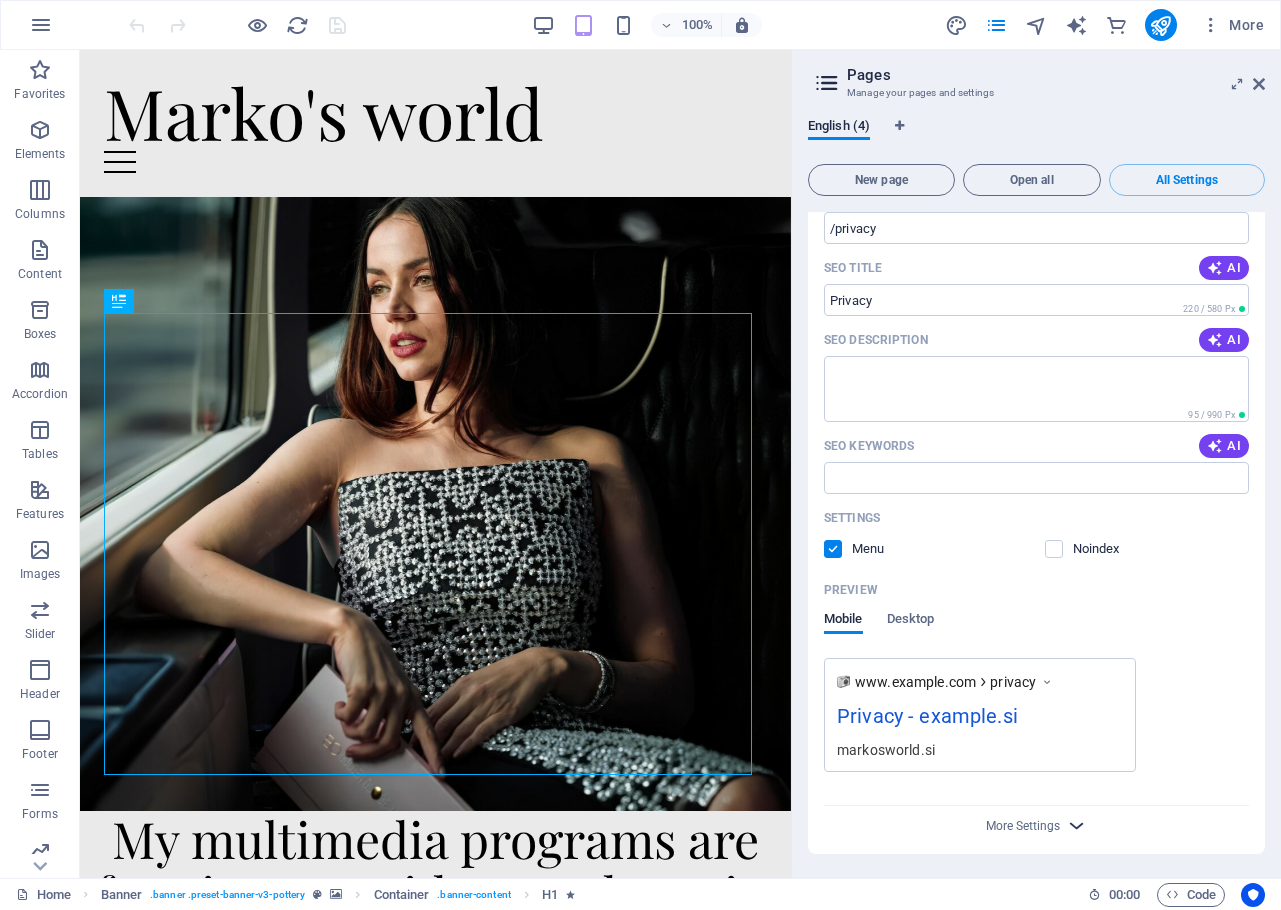 click at bounding box center [1076, 825] 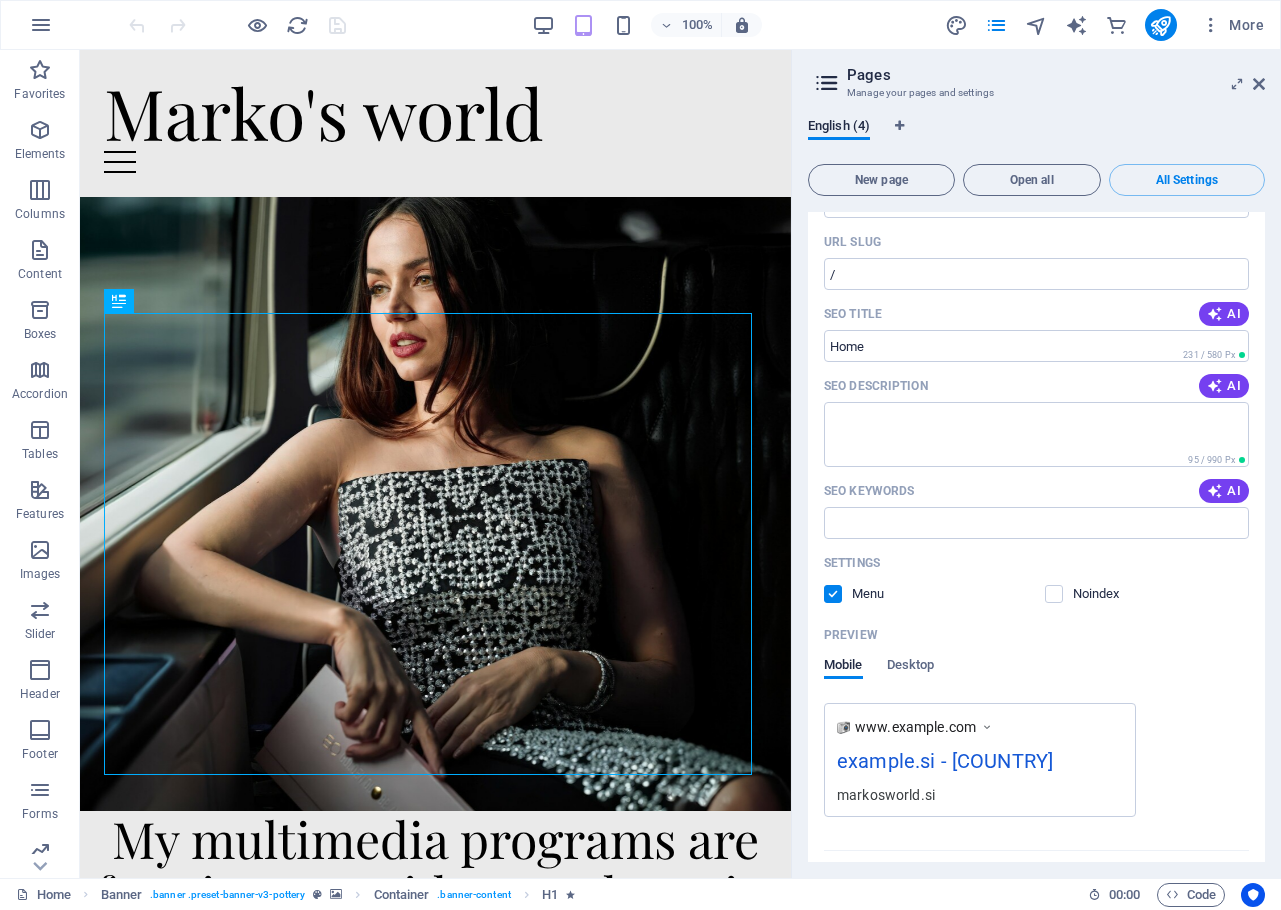 scroll, scrollTop: 0, scrollLeft: 0, axis: both 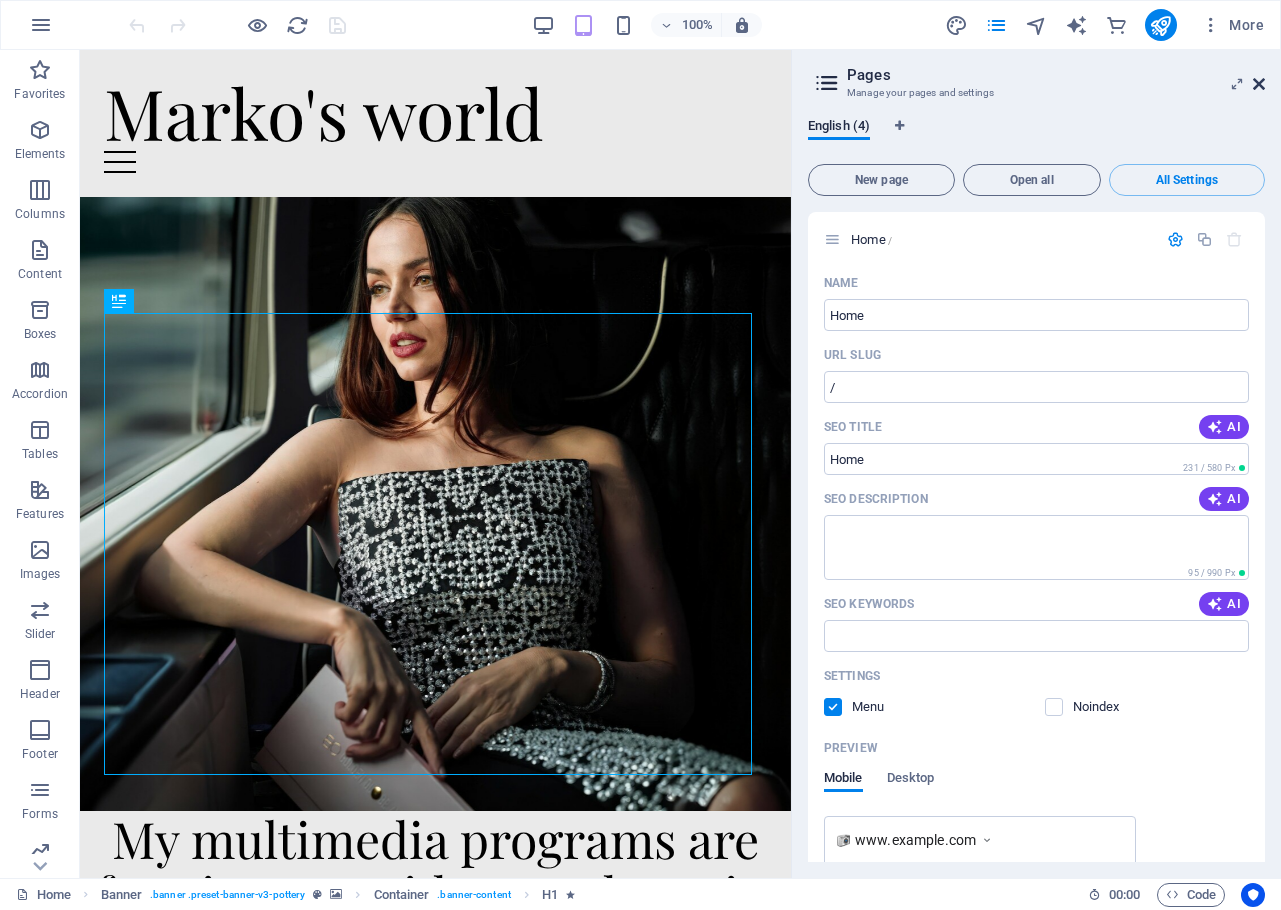 click at bounding box center [1259, 84] 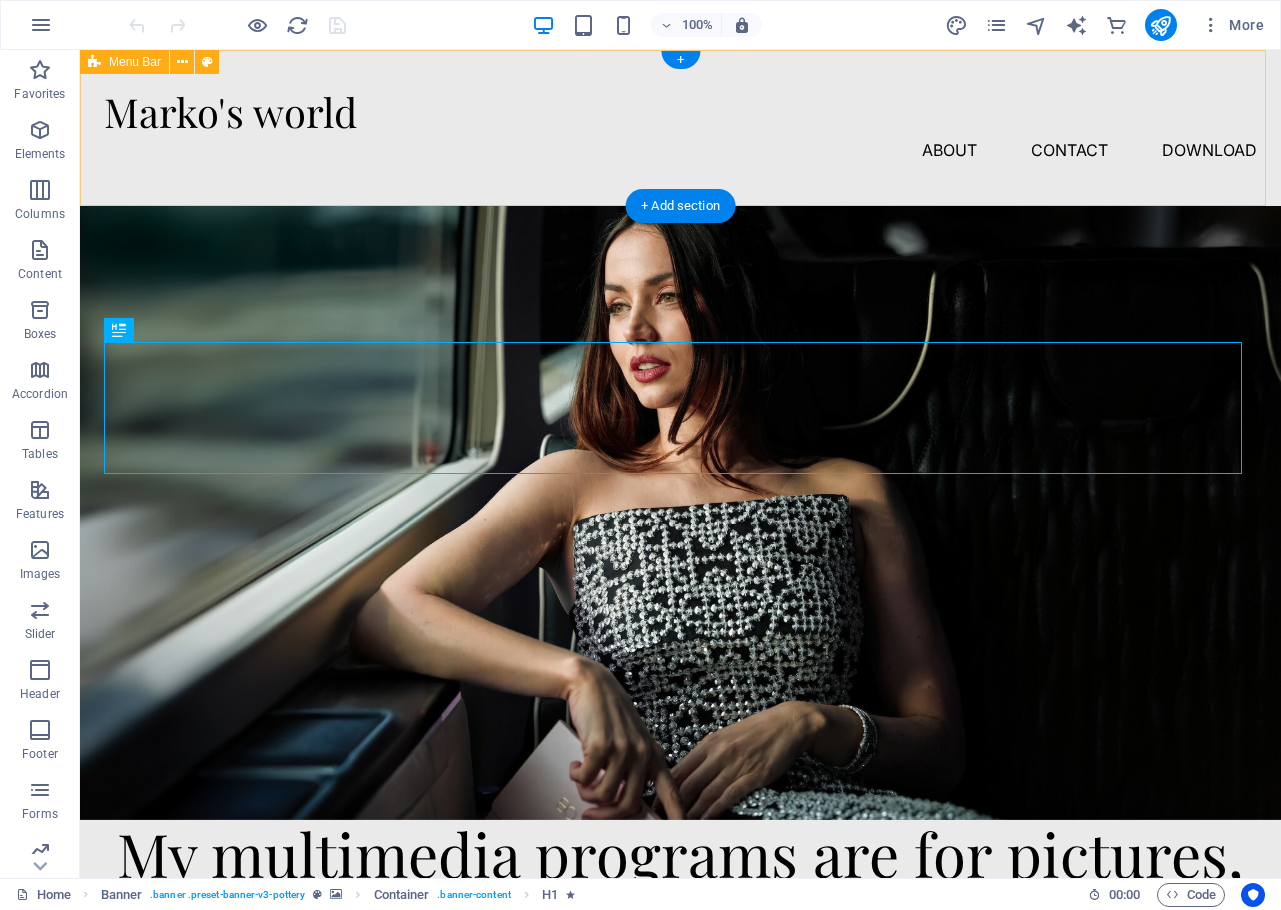 click on "[FIRST]'s world About Contact Download" at bounding box center (680, 128) 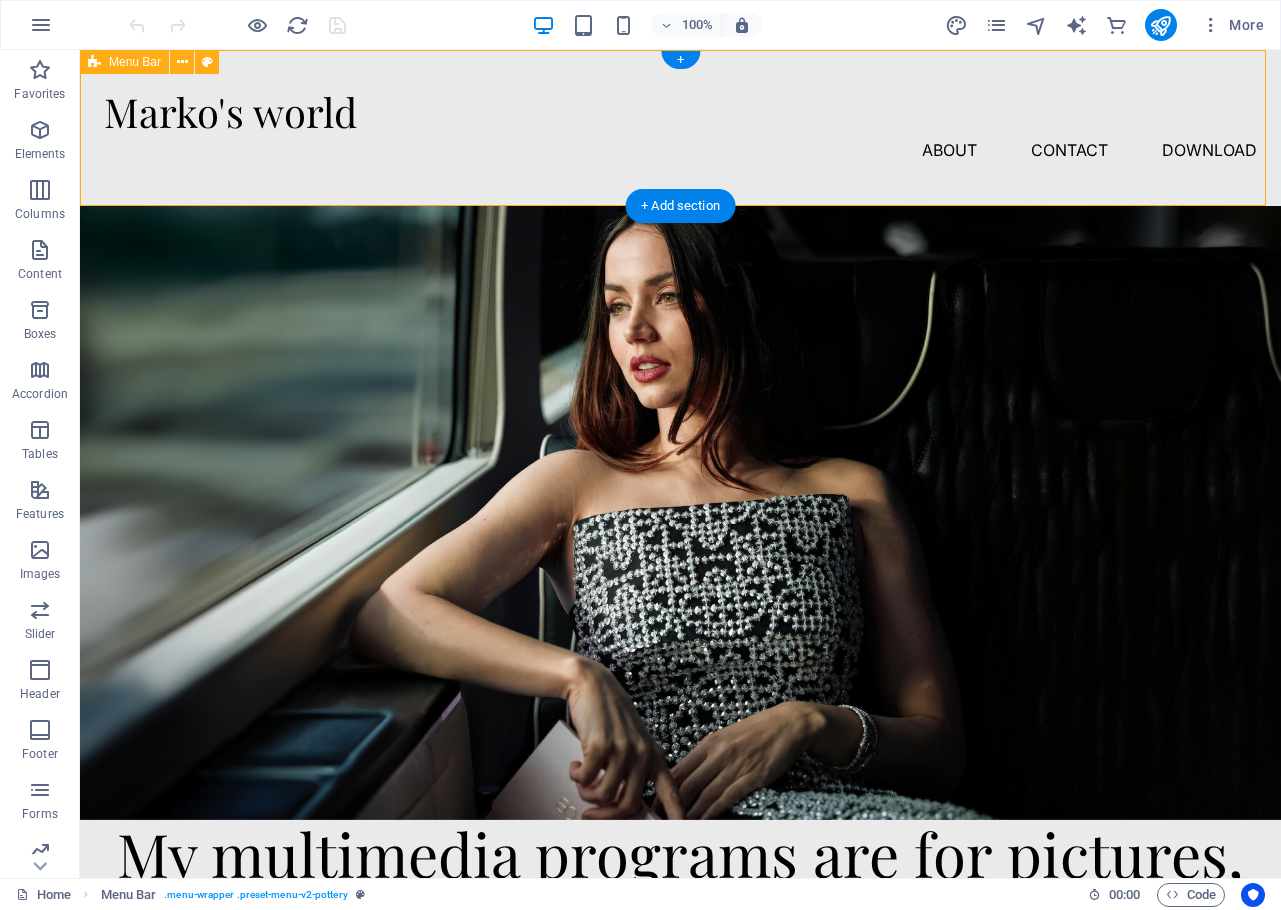 click on "[FIRST]'s world About Contact Download" at bounding box center [680, 128] 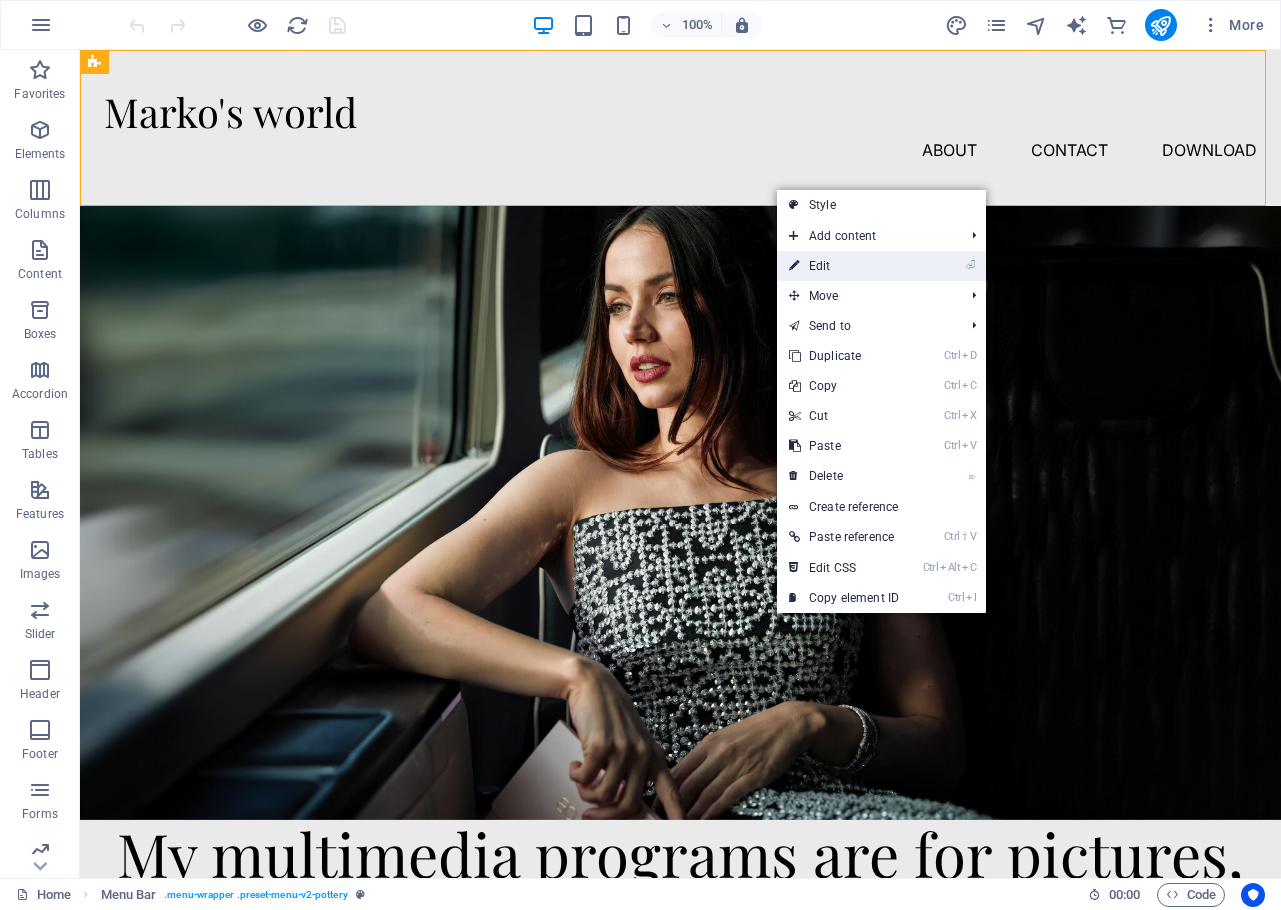 click on "⏎  Edit" at bounding box center (844, 266) 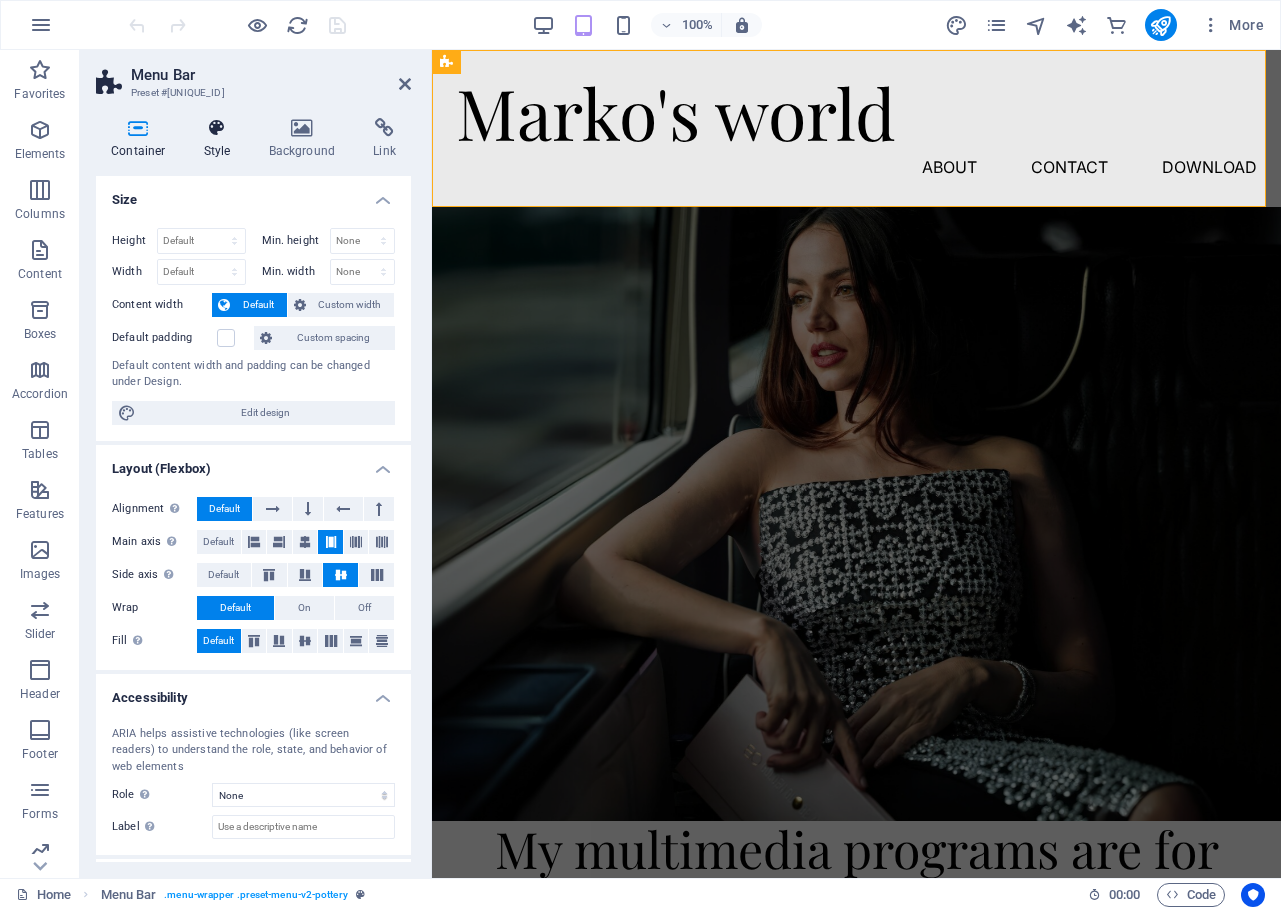 click on "Style" at bounding box center (221, 139) 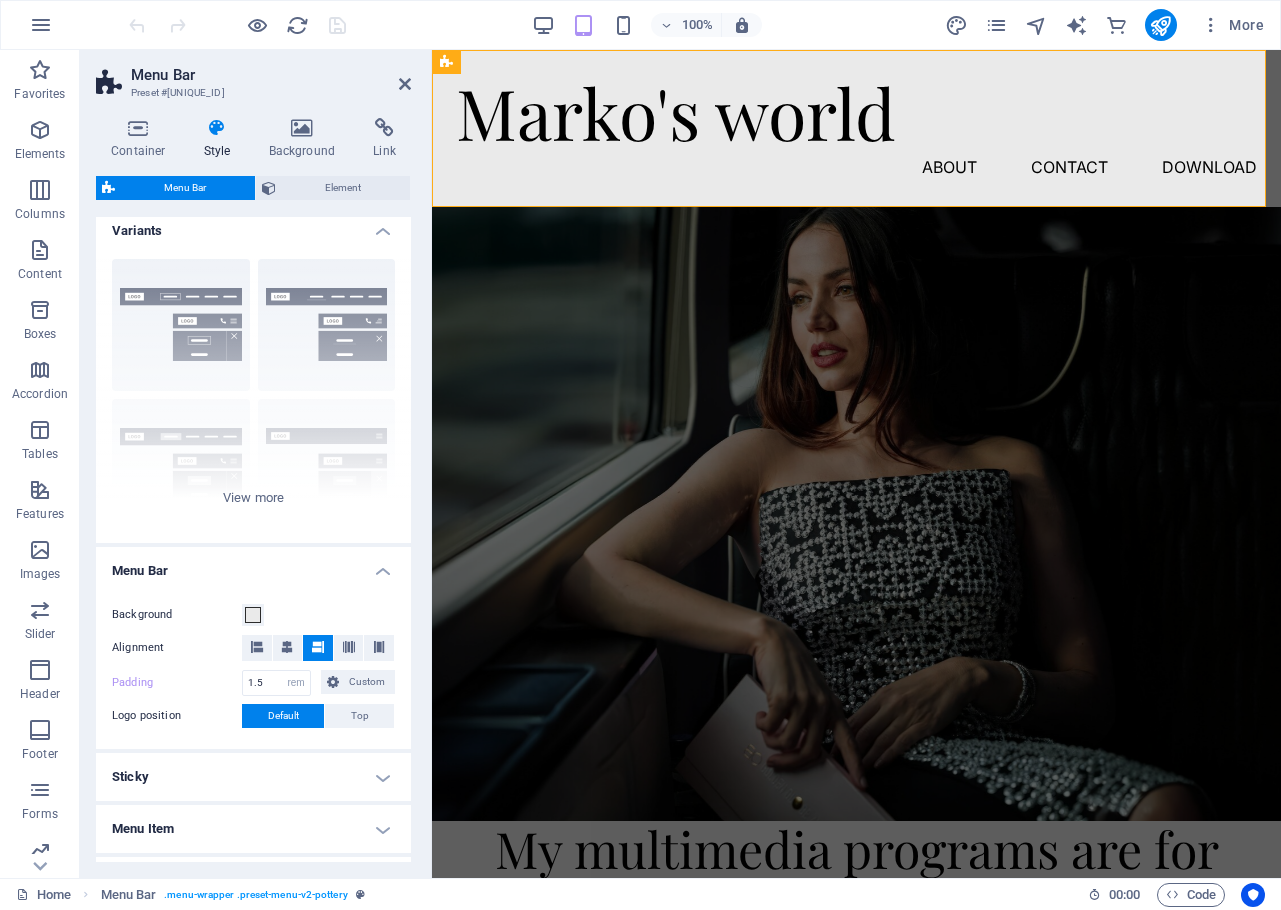 scroll, scrollTop: 0, scrollLeft: 0, axis: both 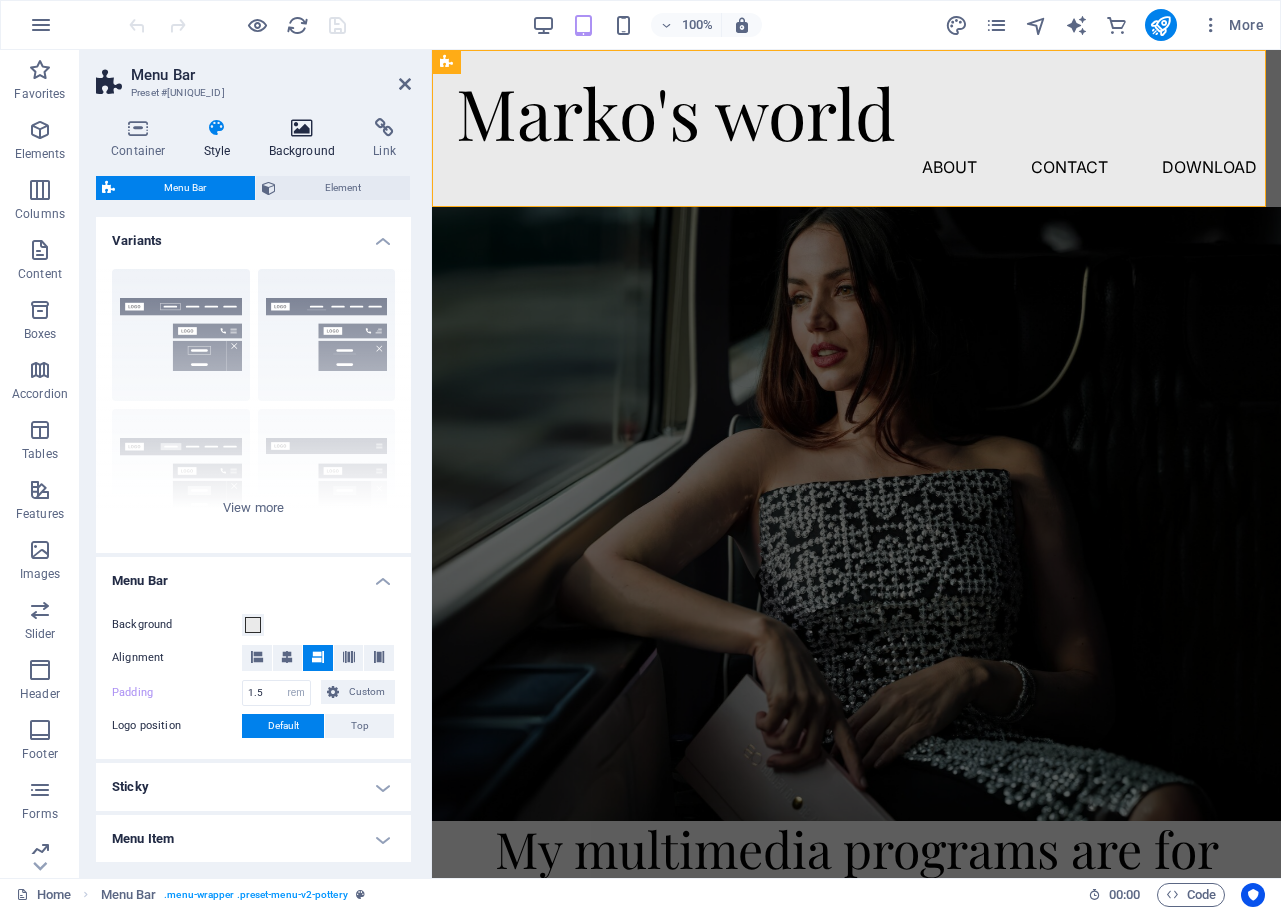 click at bounding box center (302, 128) 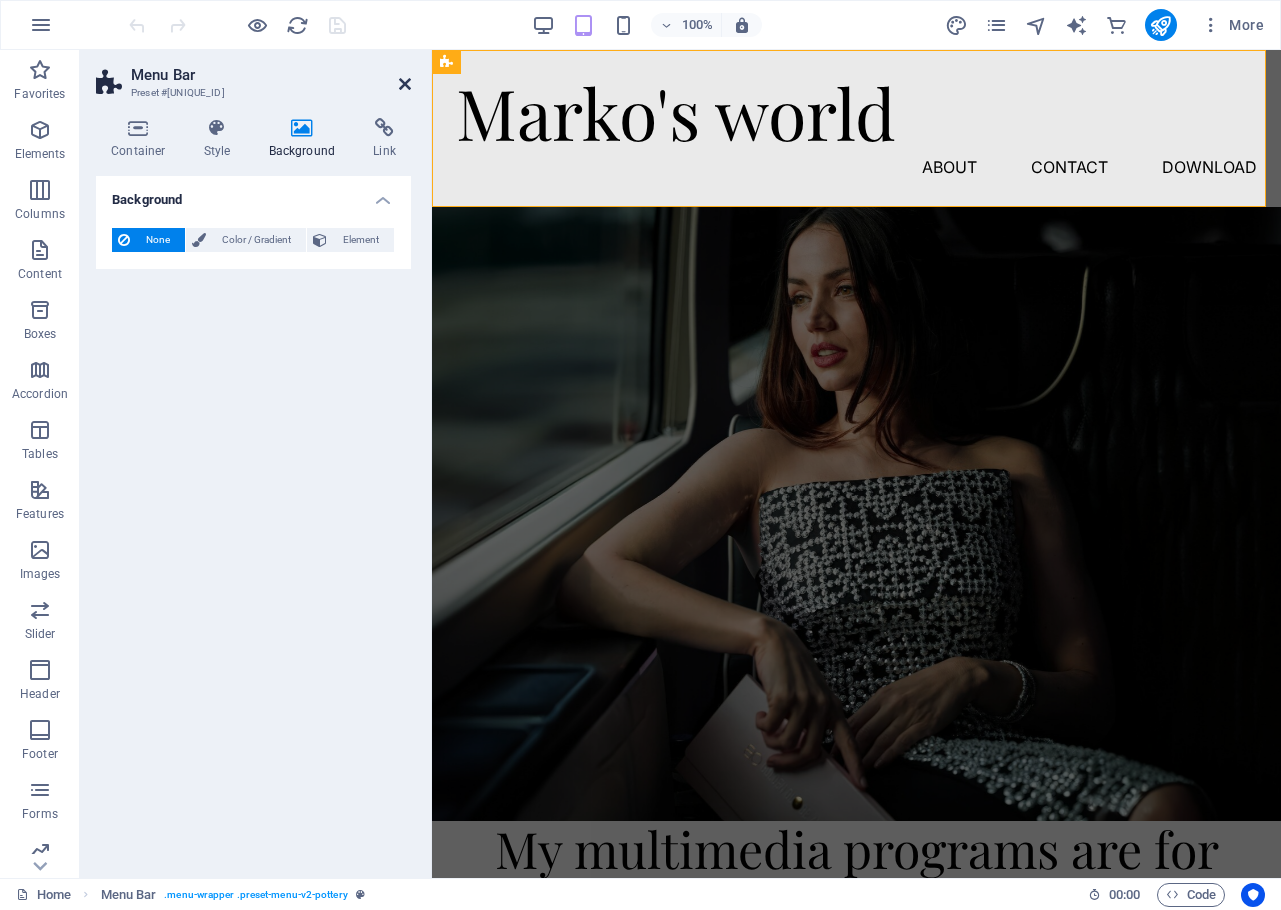 click at bounding box center (405, 84) 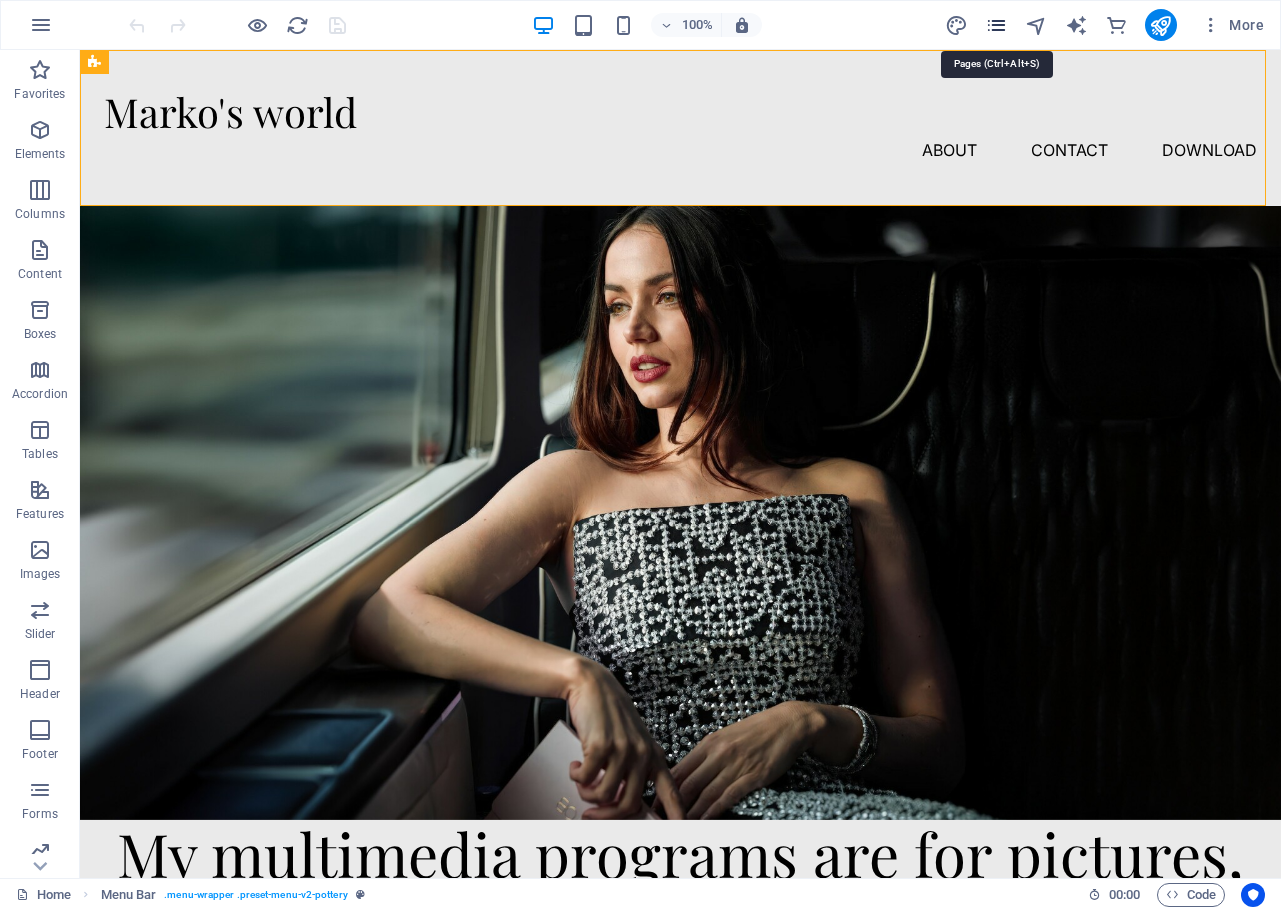 click at bounding box center (996, 25) 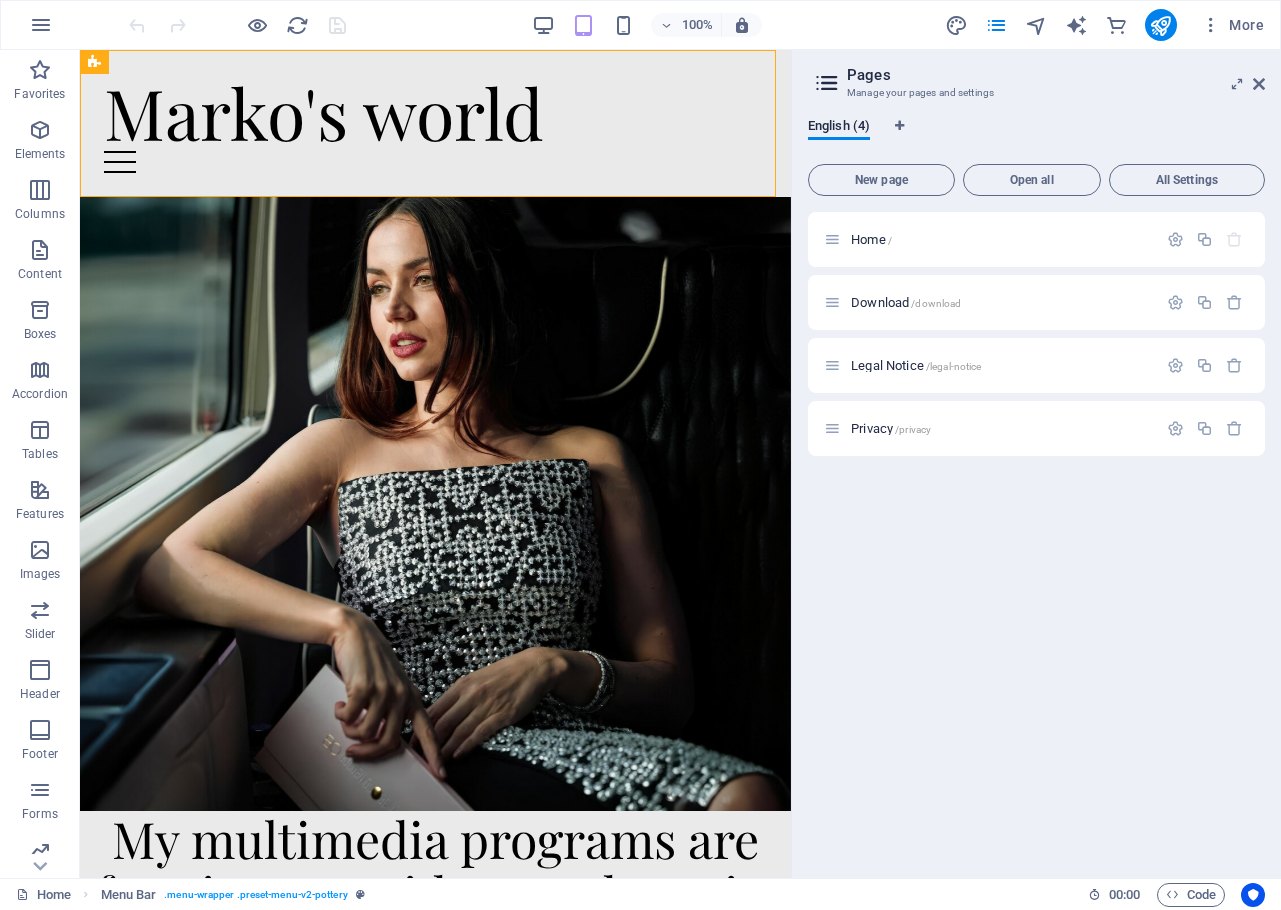 click at bounding box center (827, 83) 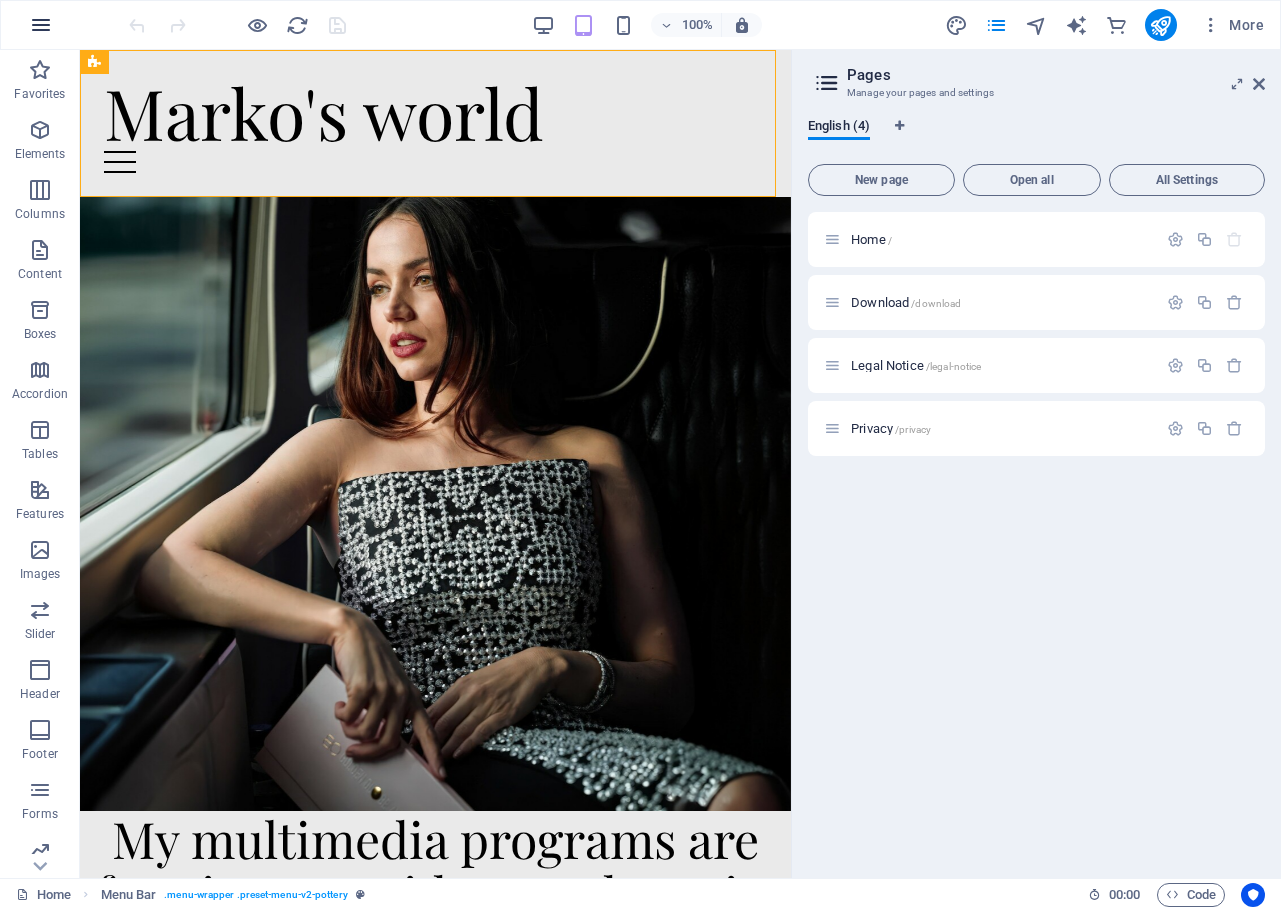 click at bounding box center [41, 25] 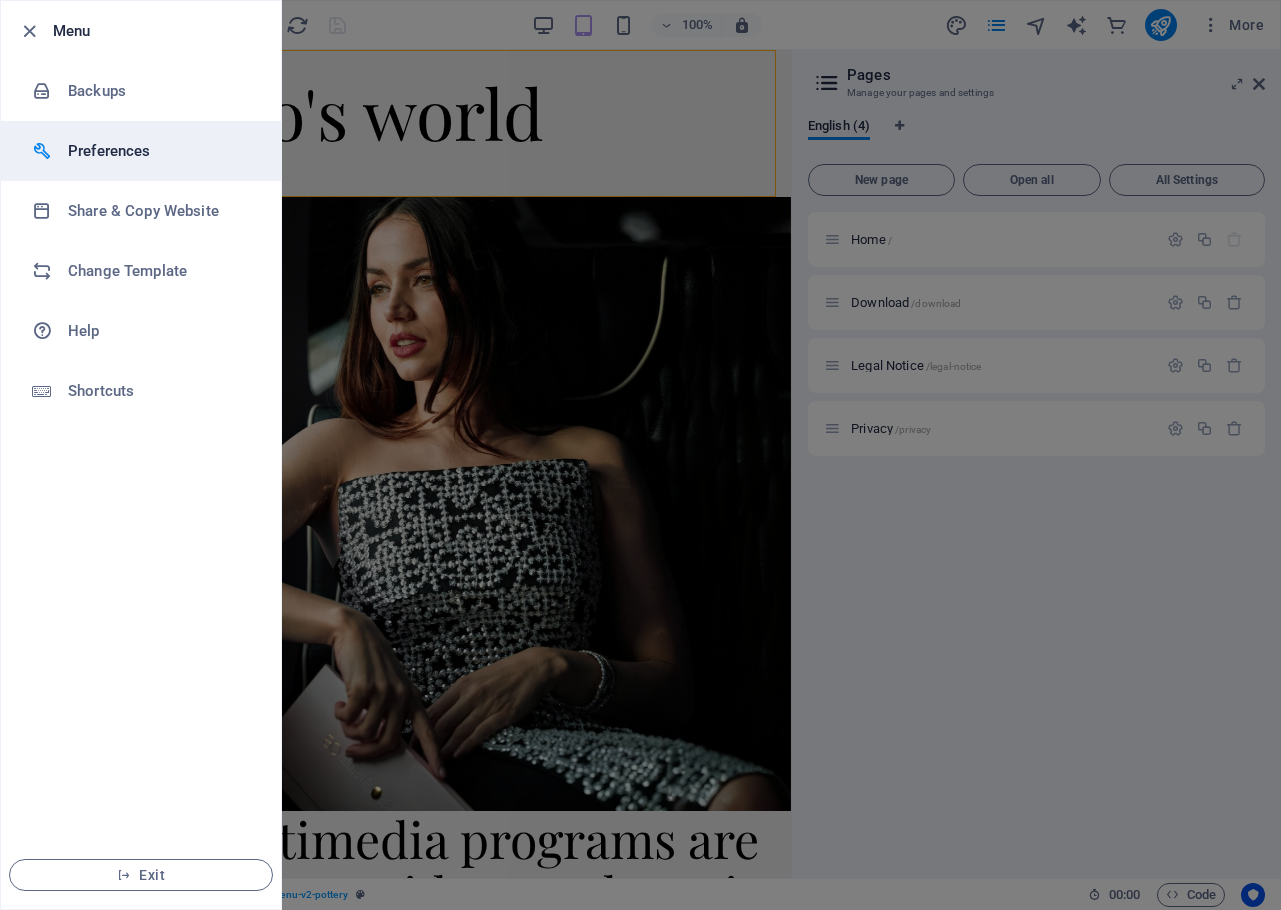 click on "Preferences" at bounding box center (160, 151) 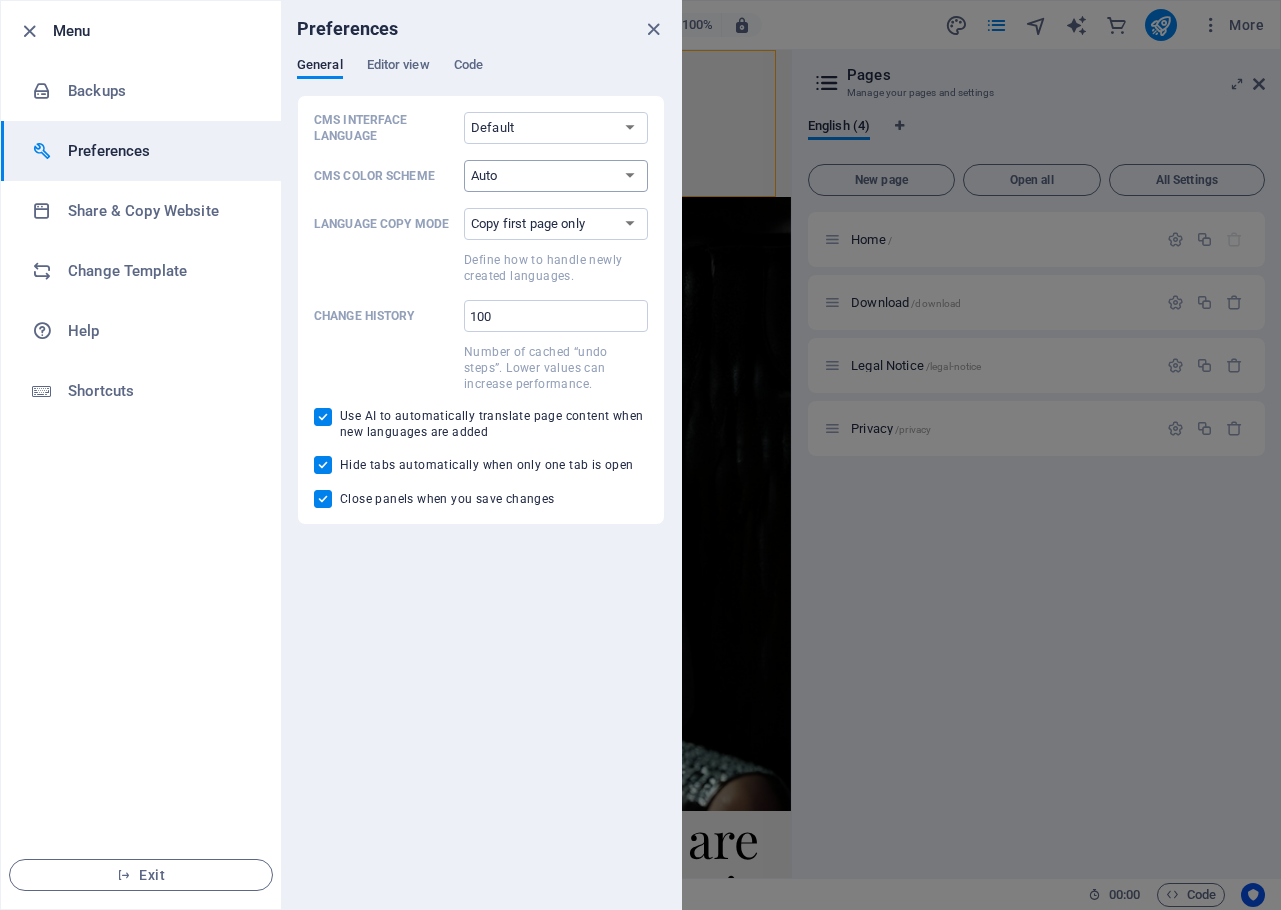 click on "Auto Dark Light" at bounding box center (556, 176) 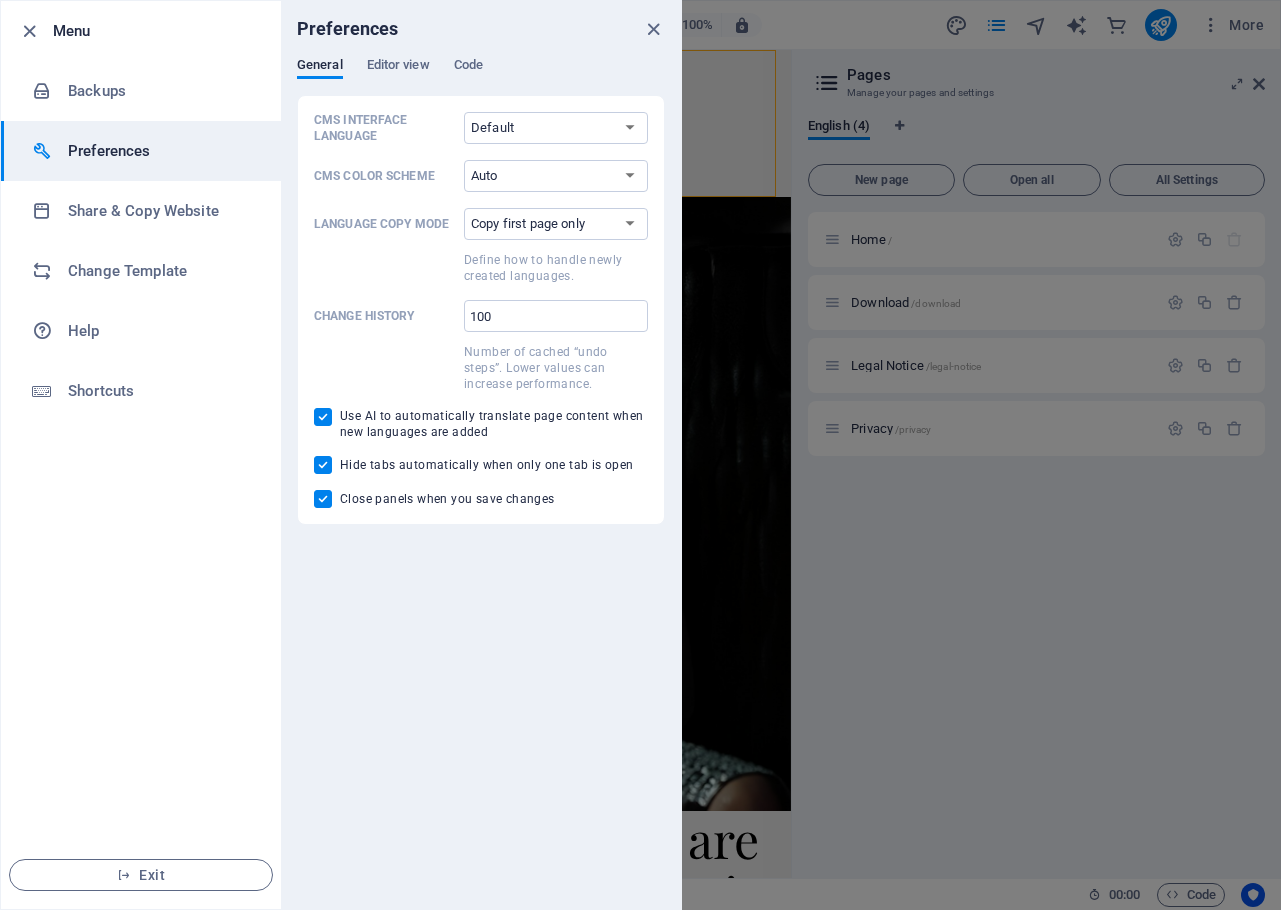 click on "Menu Backups Preferences Share & Copy Website Change Template Help Shortcuts Exit" at bounding box center (141, 455) 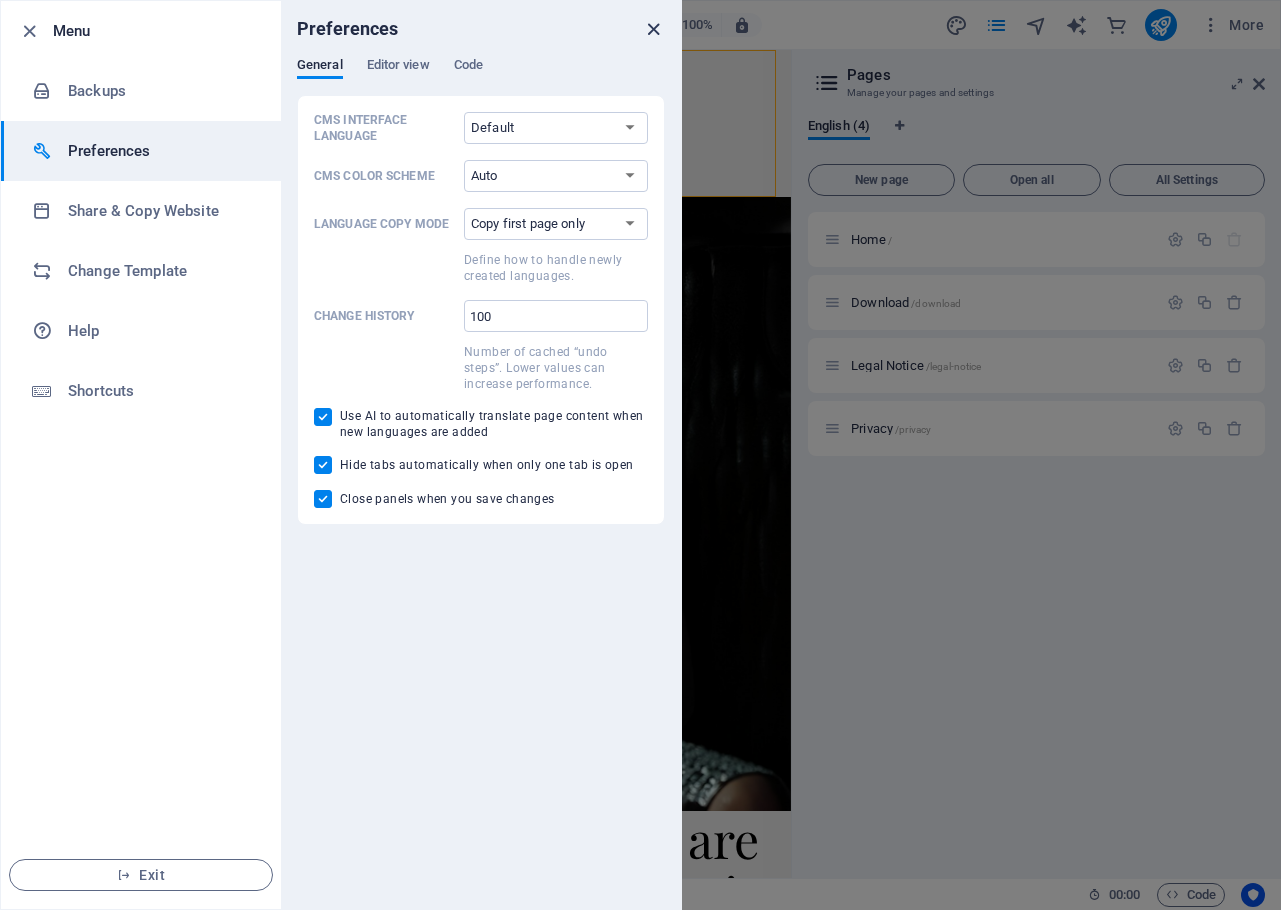 click at bounding box center (653, 29) 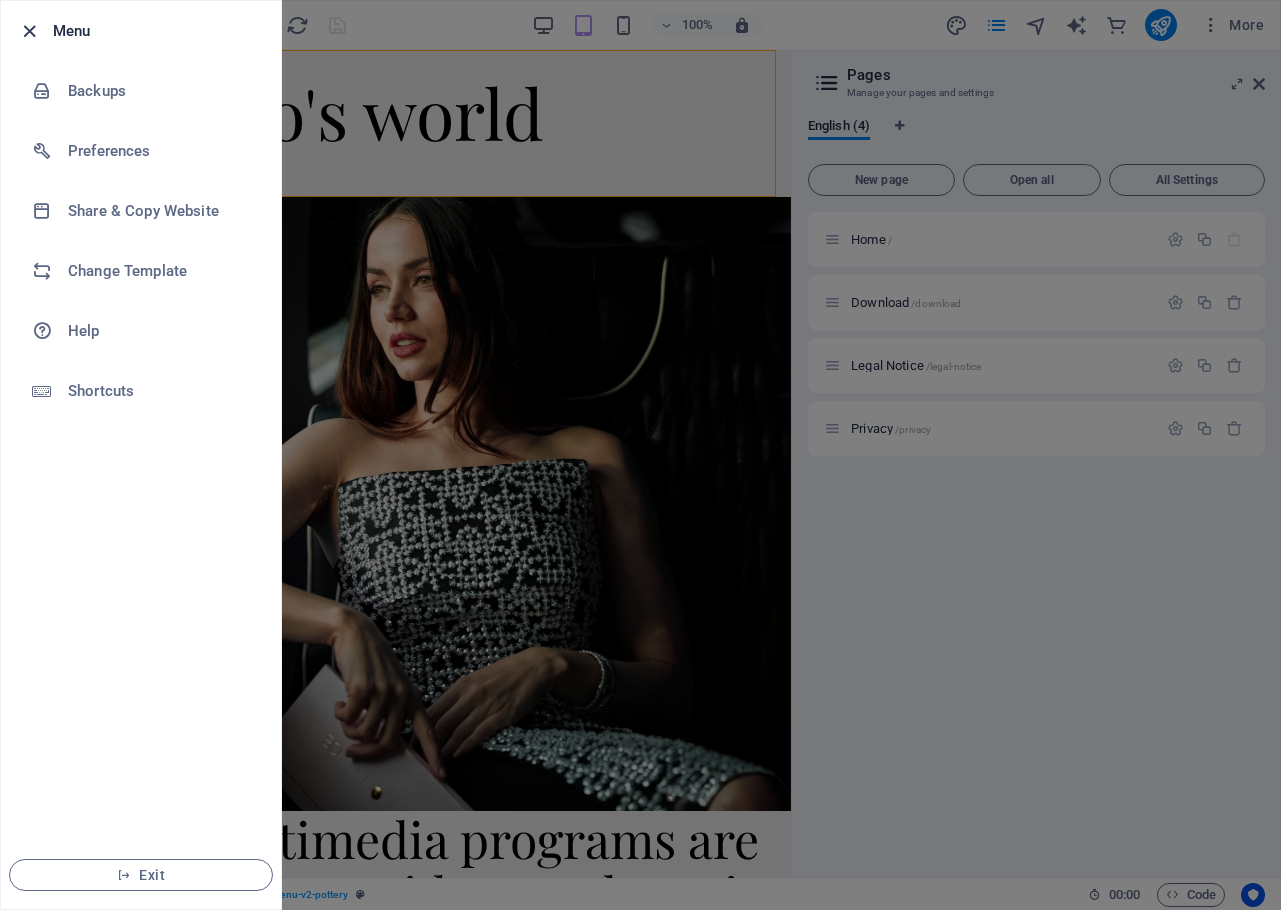 click at bounding box center (29, 31) 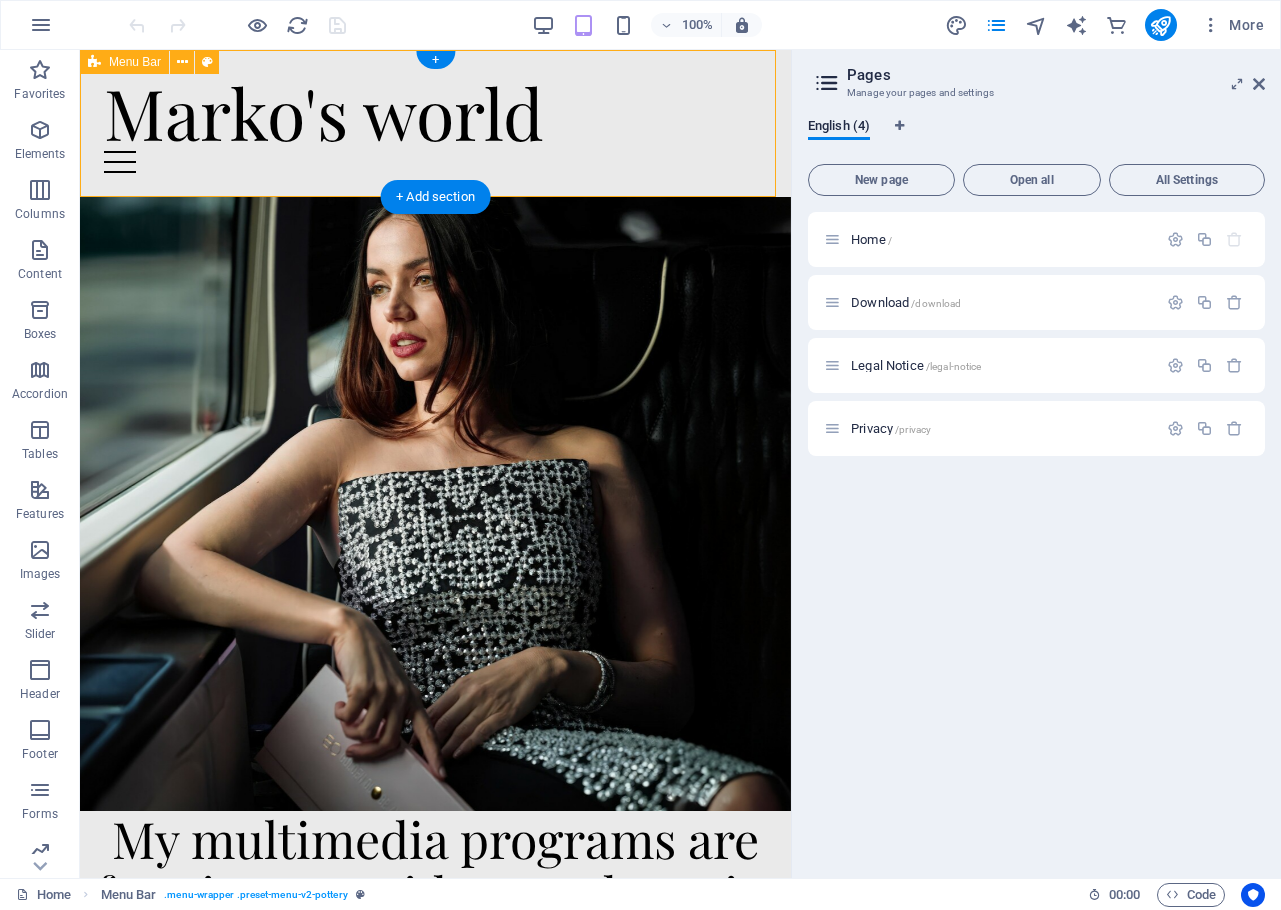 click on "[FIRST]'s world About Contact Download" at bounding box center (435, 123) 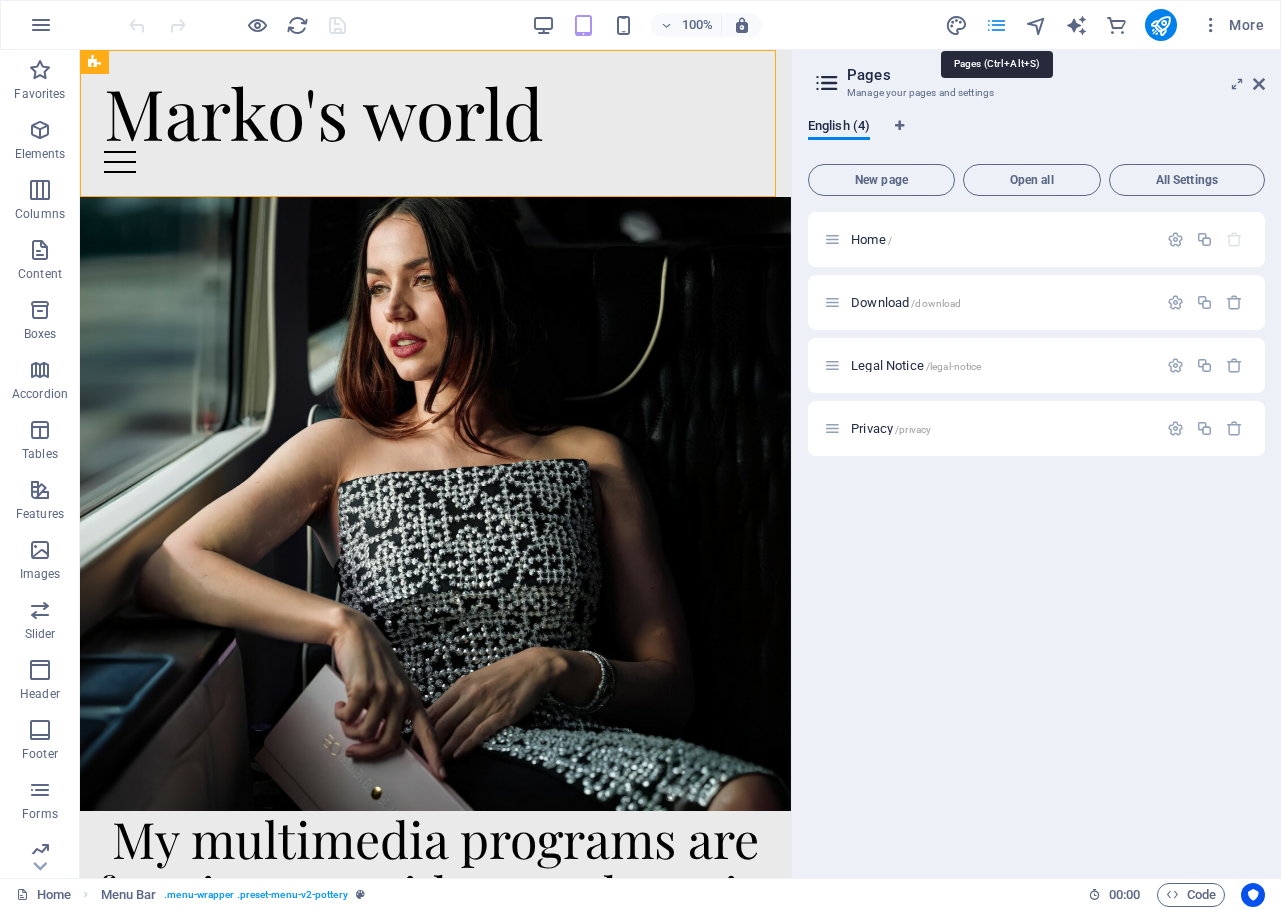 click at bounding box center (996, 25) 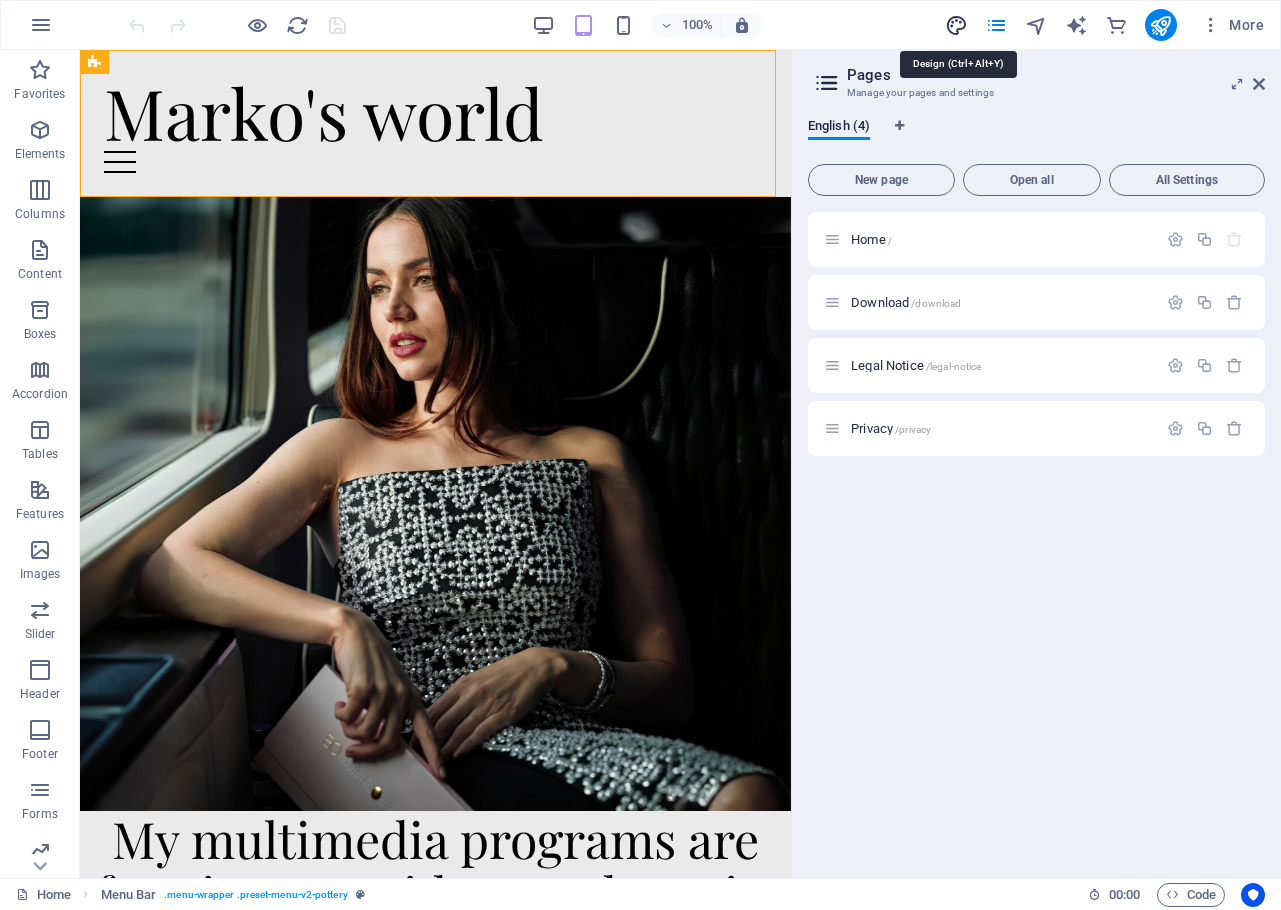 click at bounding box center [956, 25] 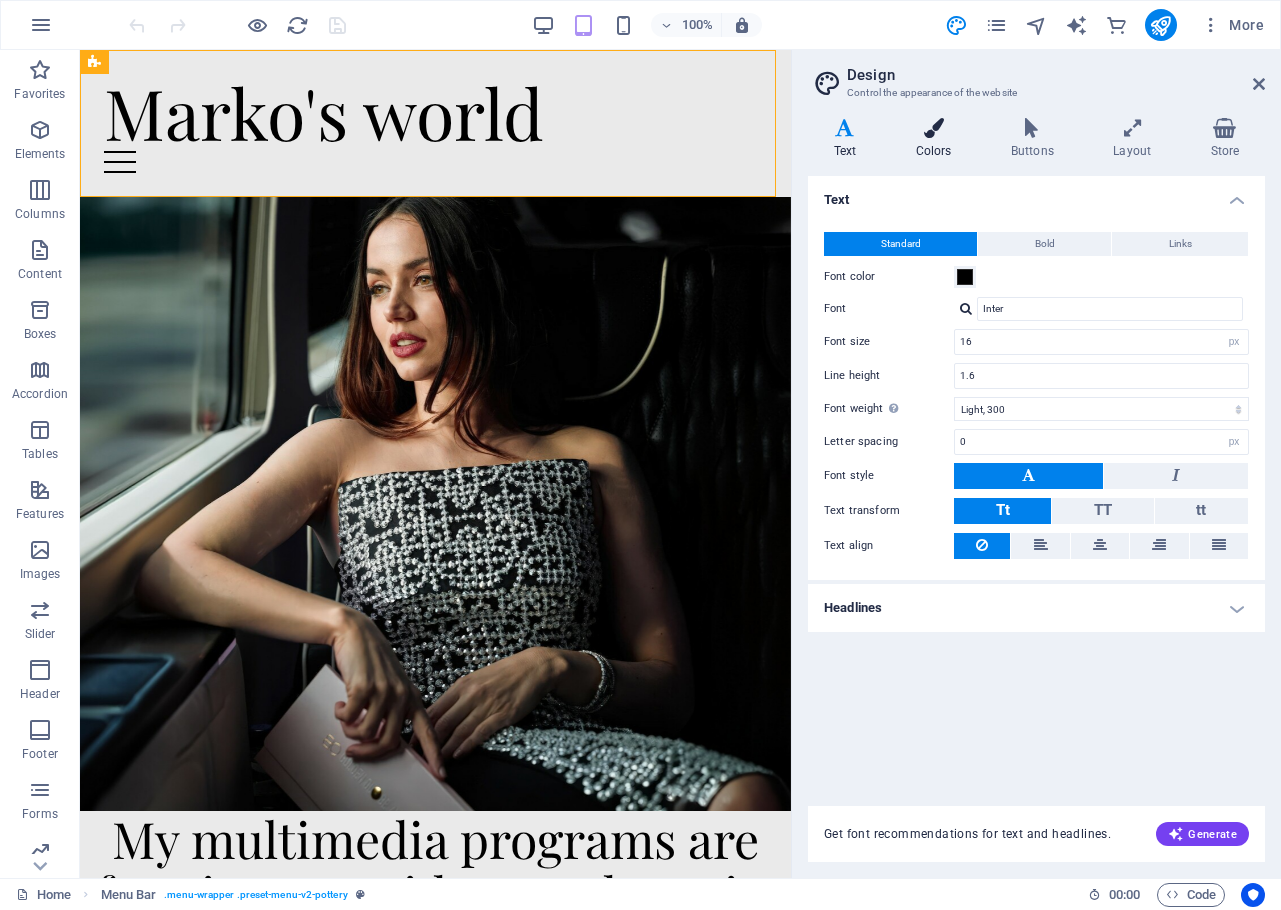click at bounding box center (933, 128) 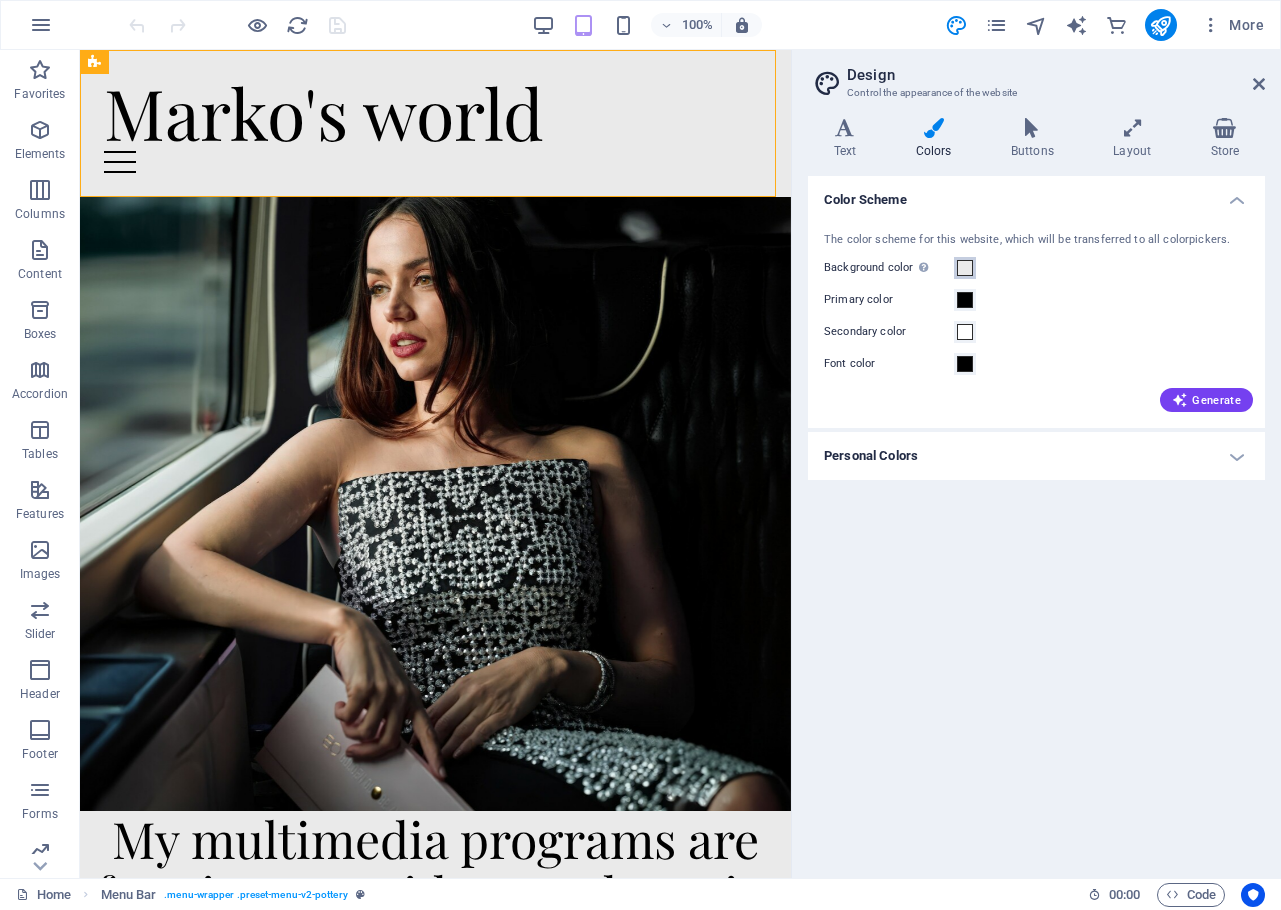 click at bounding box center [965, 268] 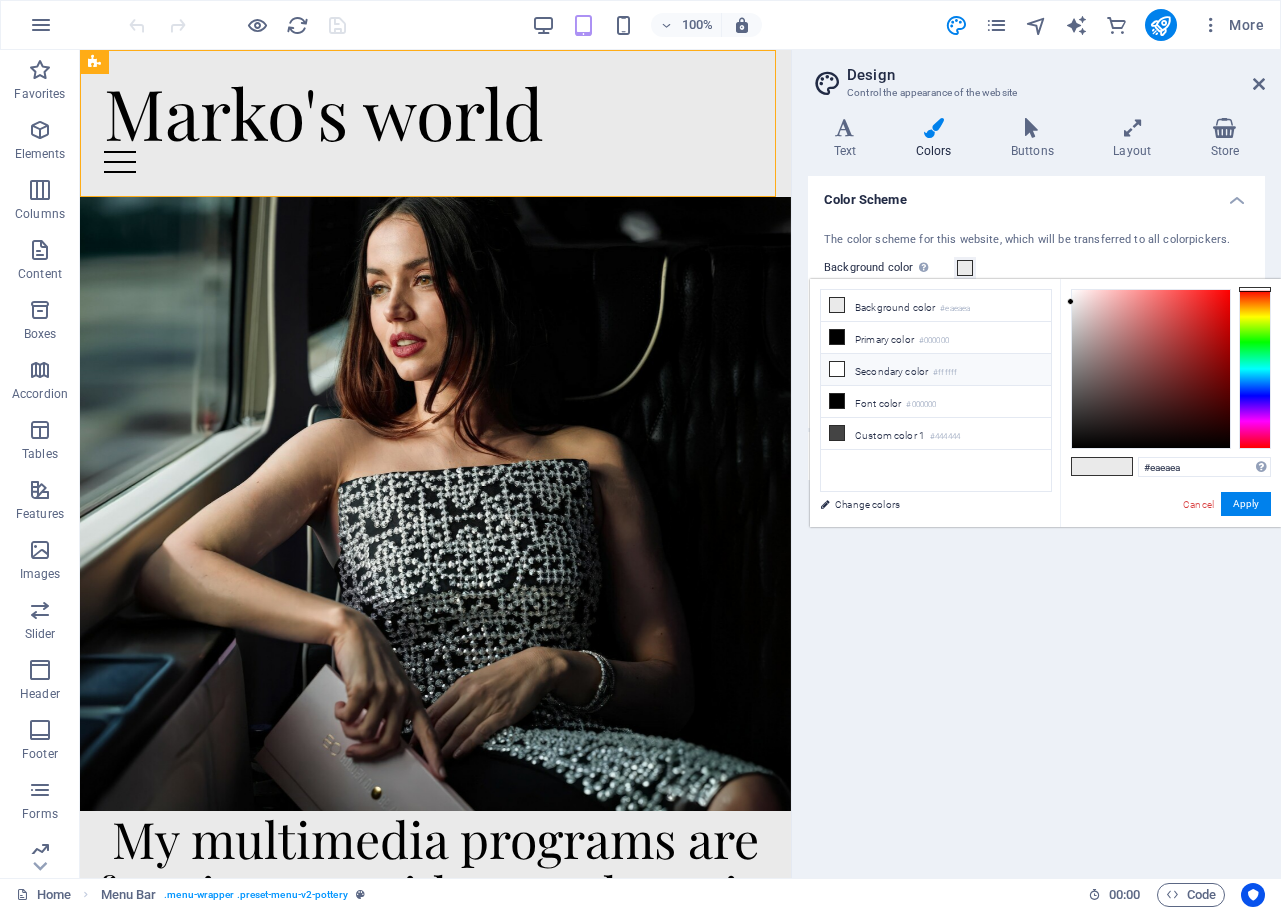 click on "Secondary color
#ffffff" at bounding box center [936, 370] 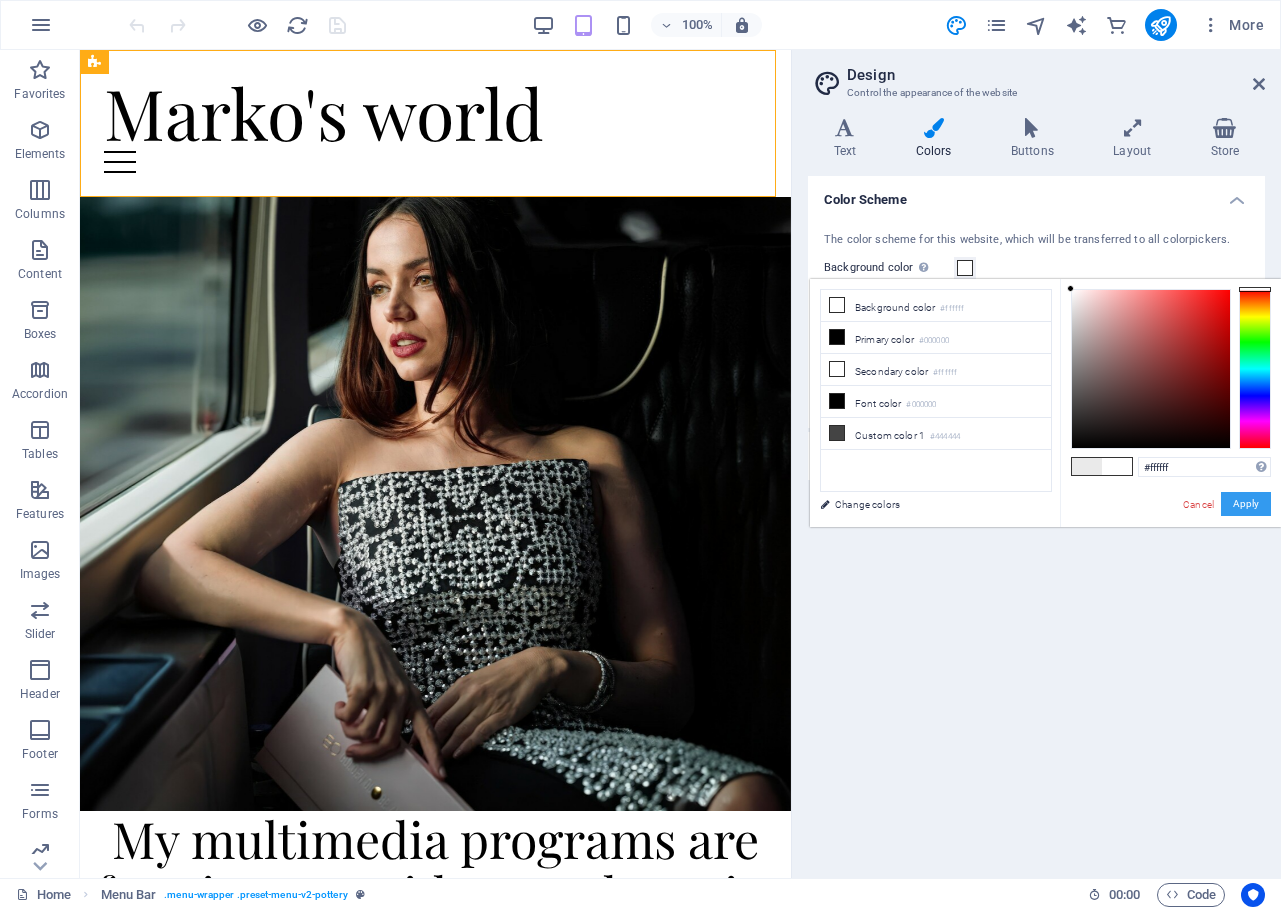 click on "Apply" at bounding box center (1246, 504) 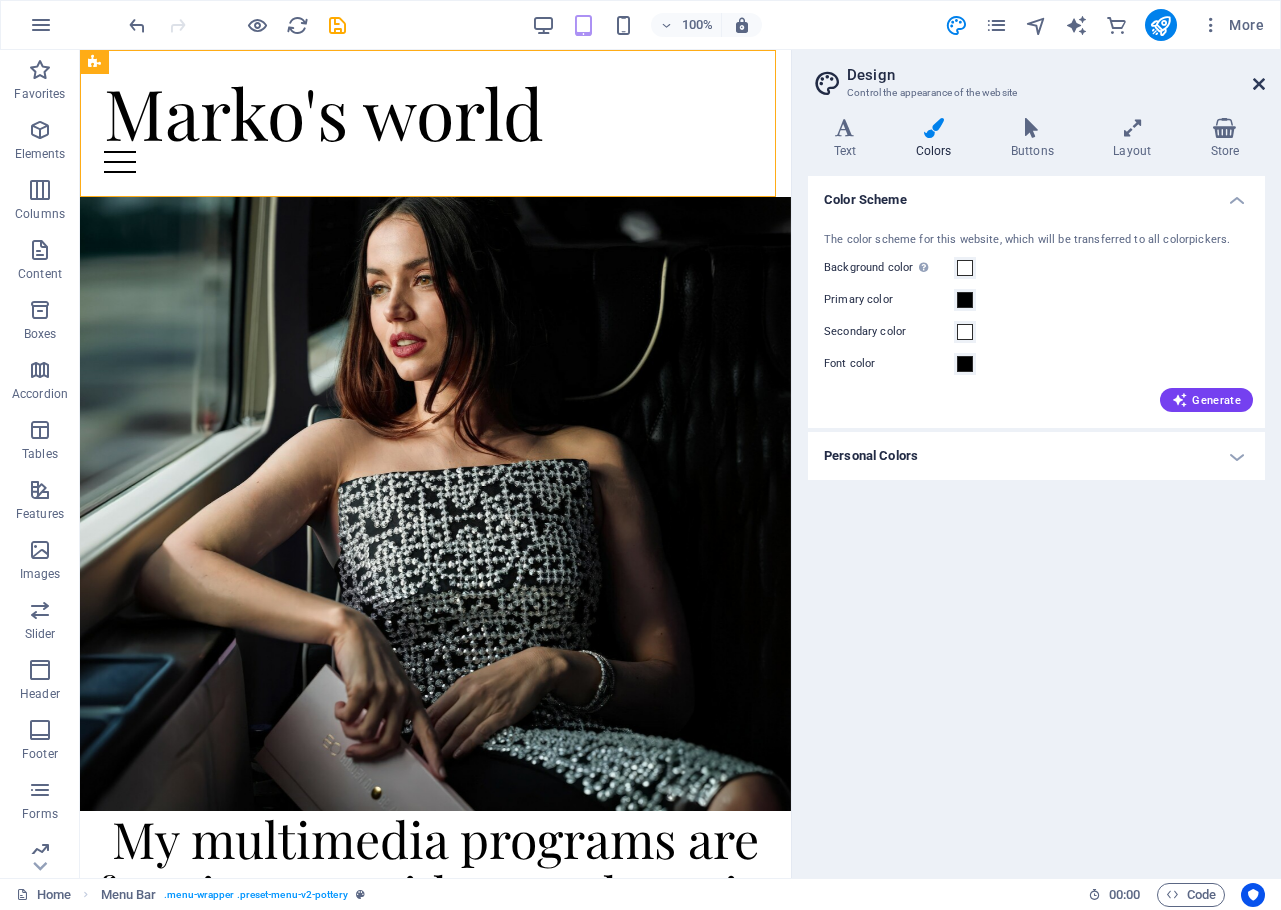 click at bounding box center [1259, 84] 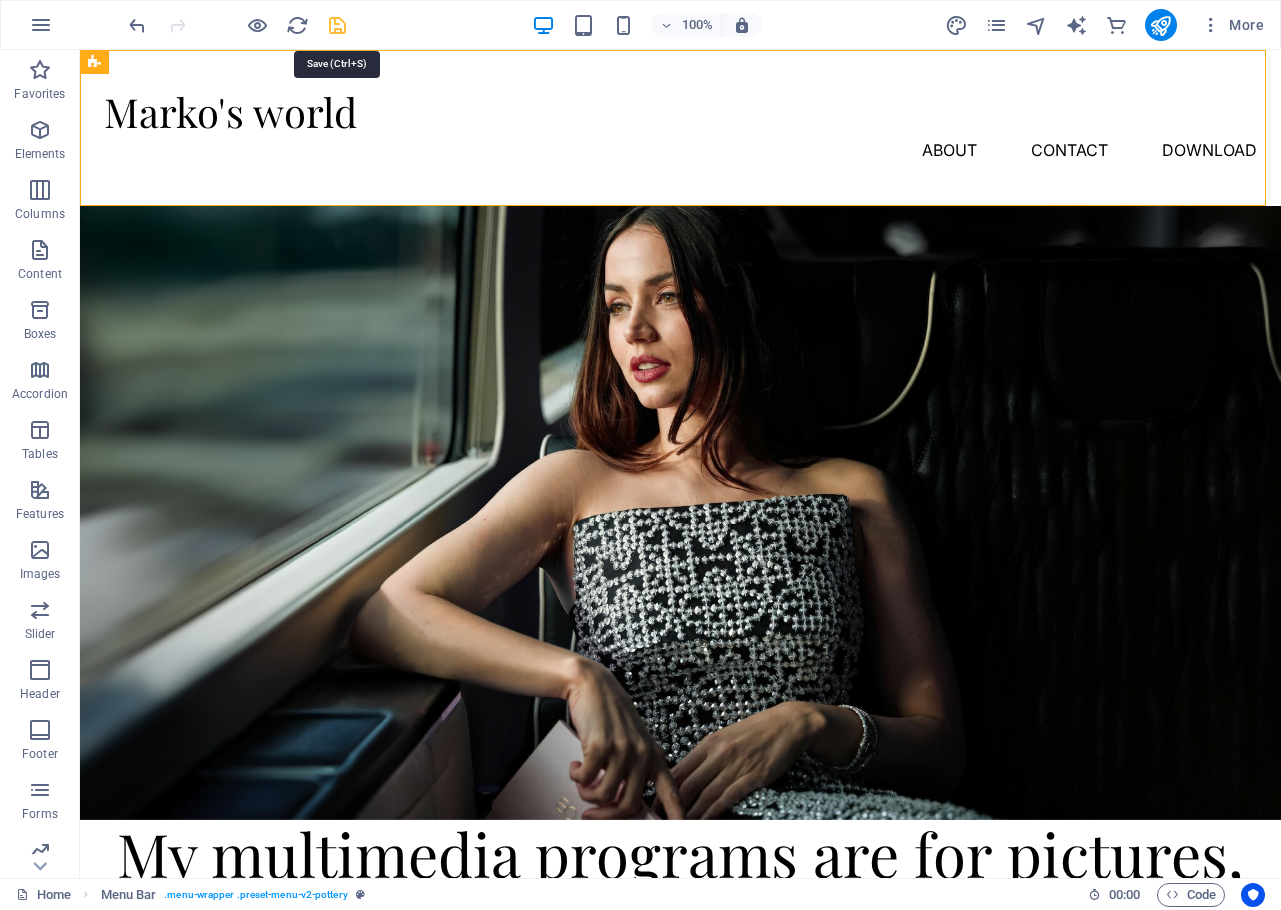 click at bounding box center (337, 25) 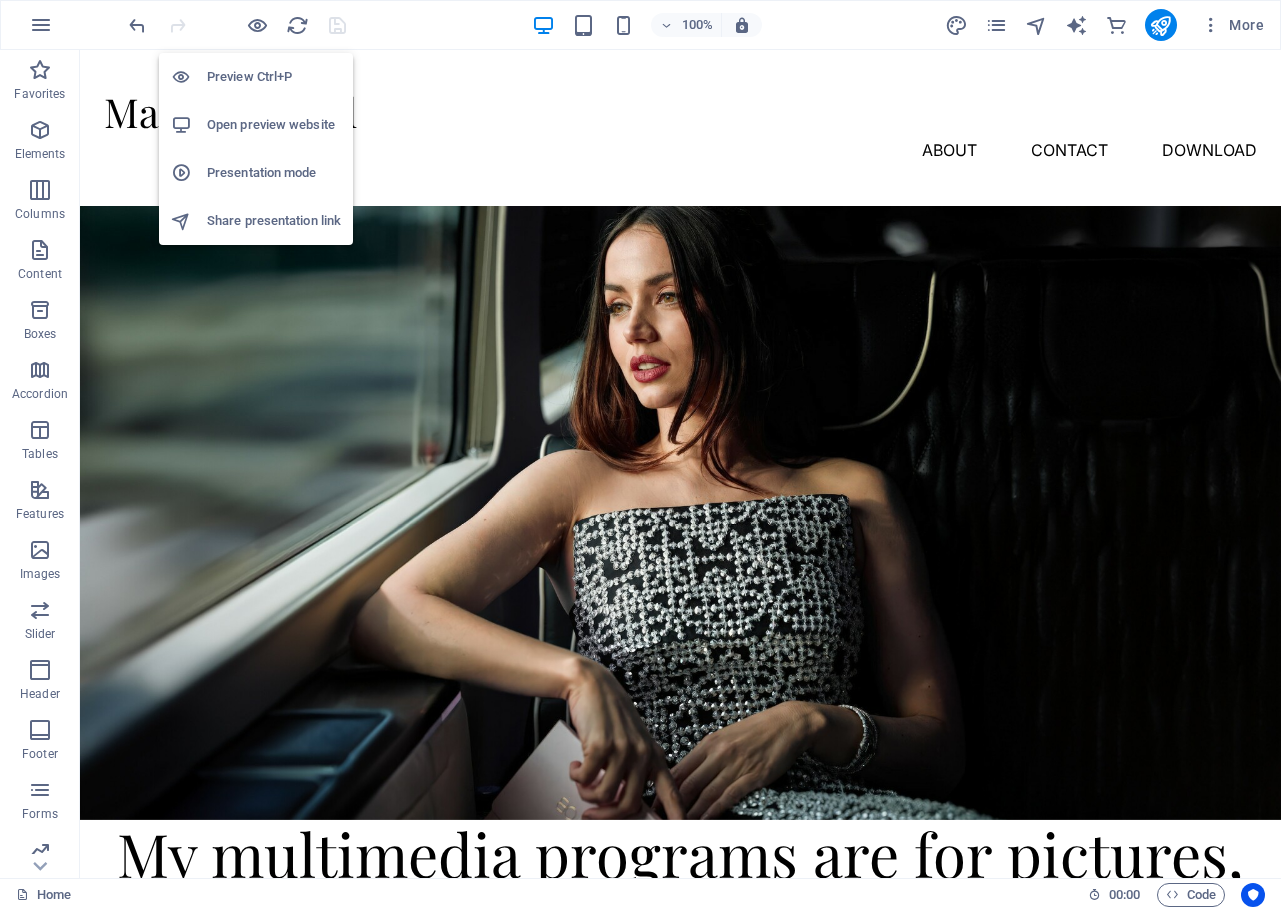 click on "Open preview website" at bounding box center [274, 125] 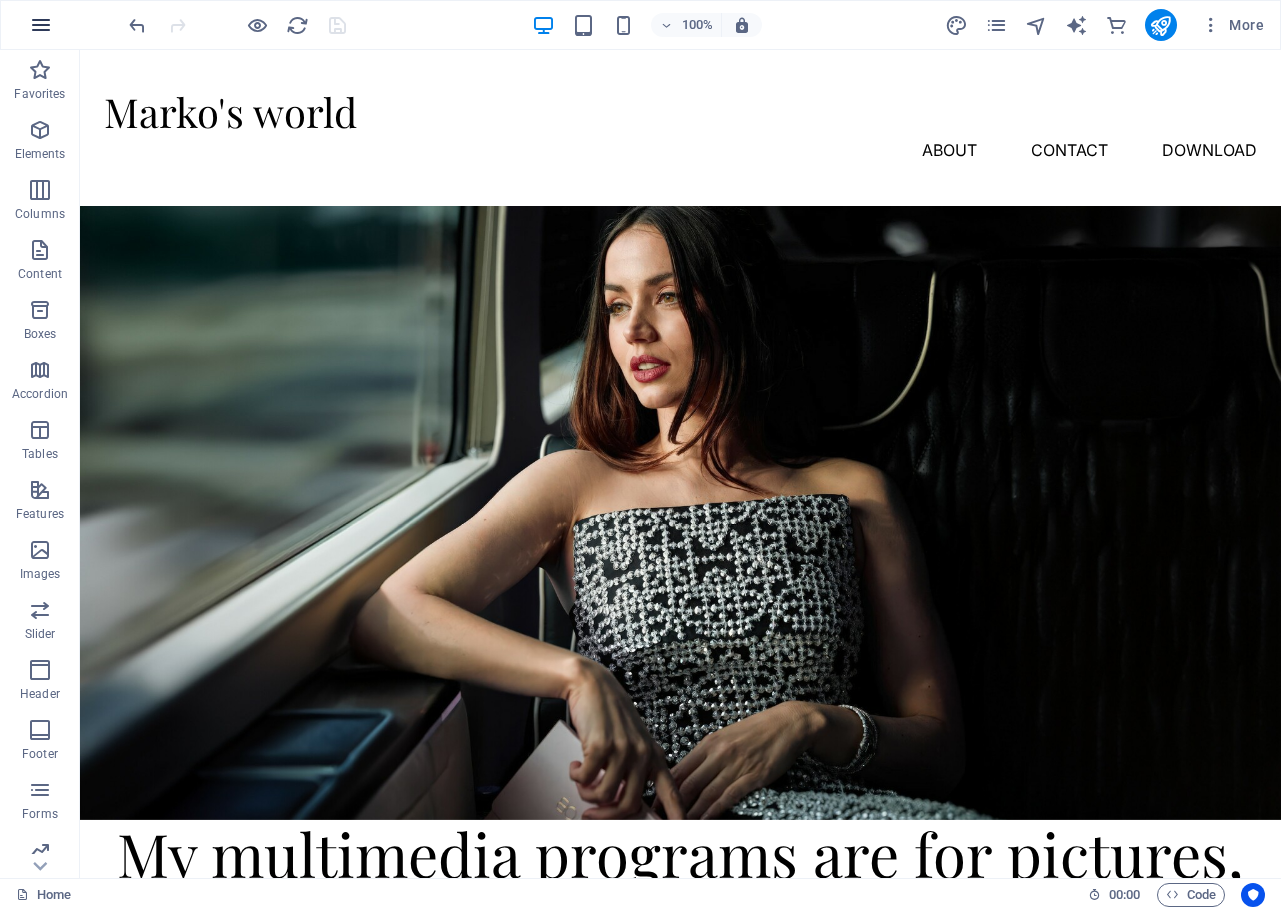 click at bounding box center [41, 25] 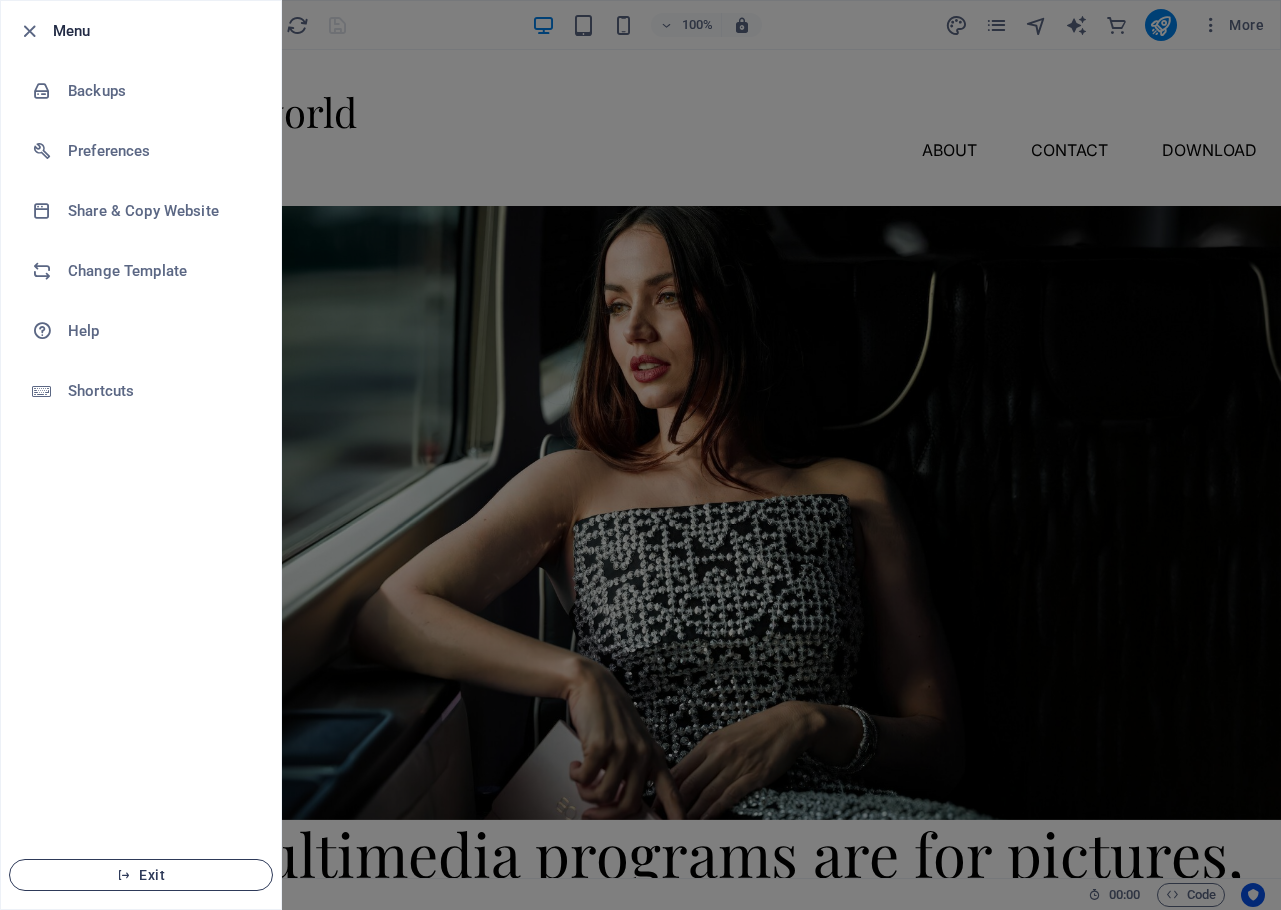 click on "Exit" at bounding box center [141, 875] 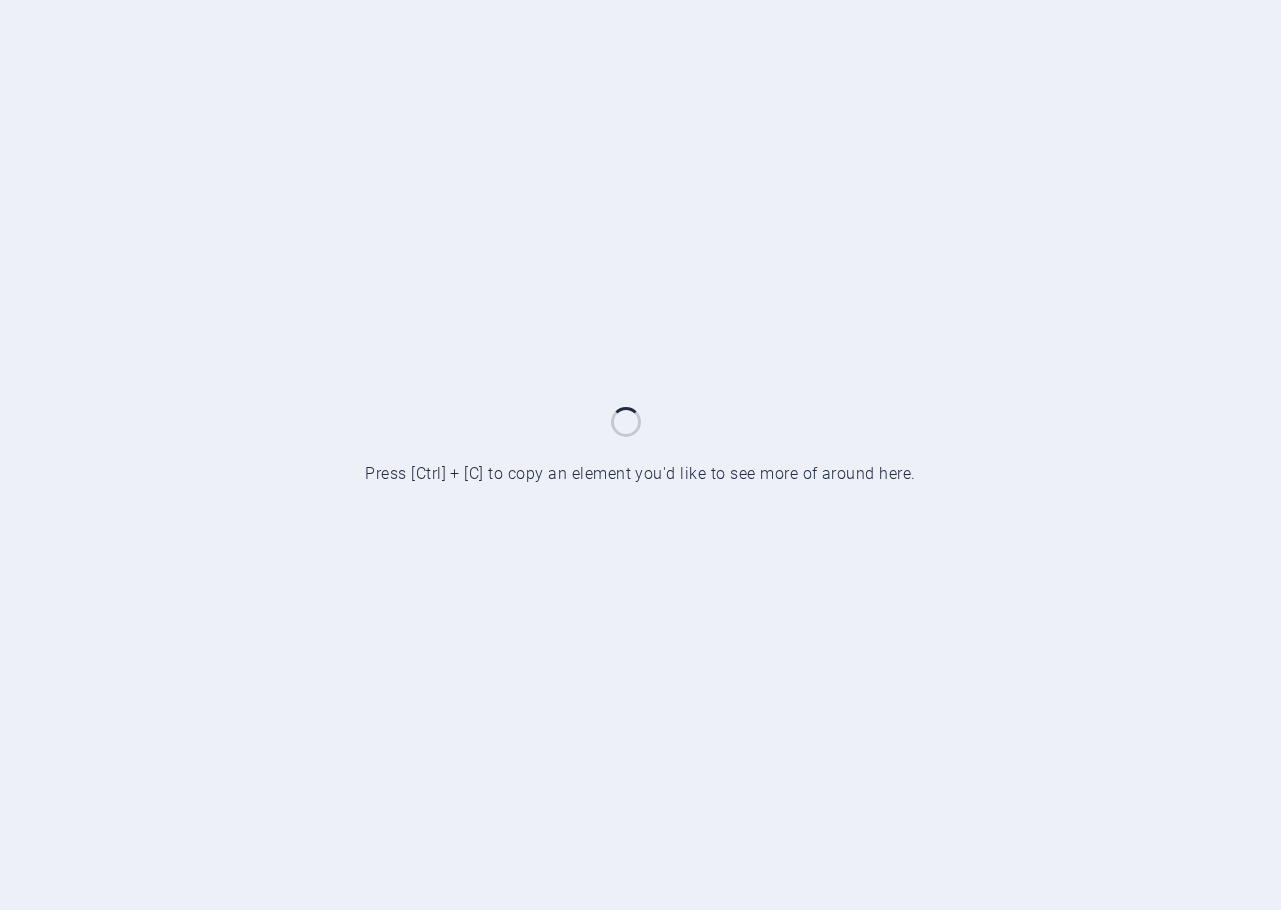 scroll, scrollTop: 0, scrollLeft: 0, axis: both 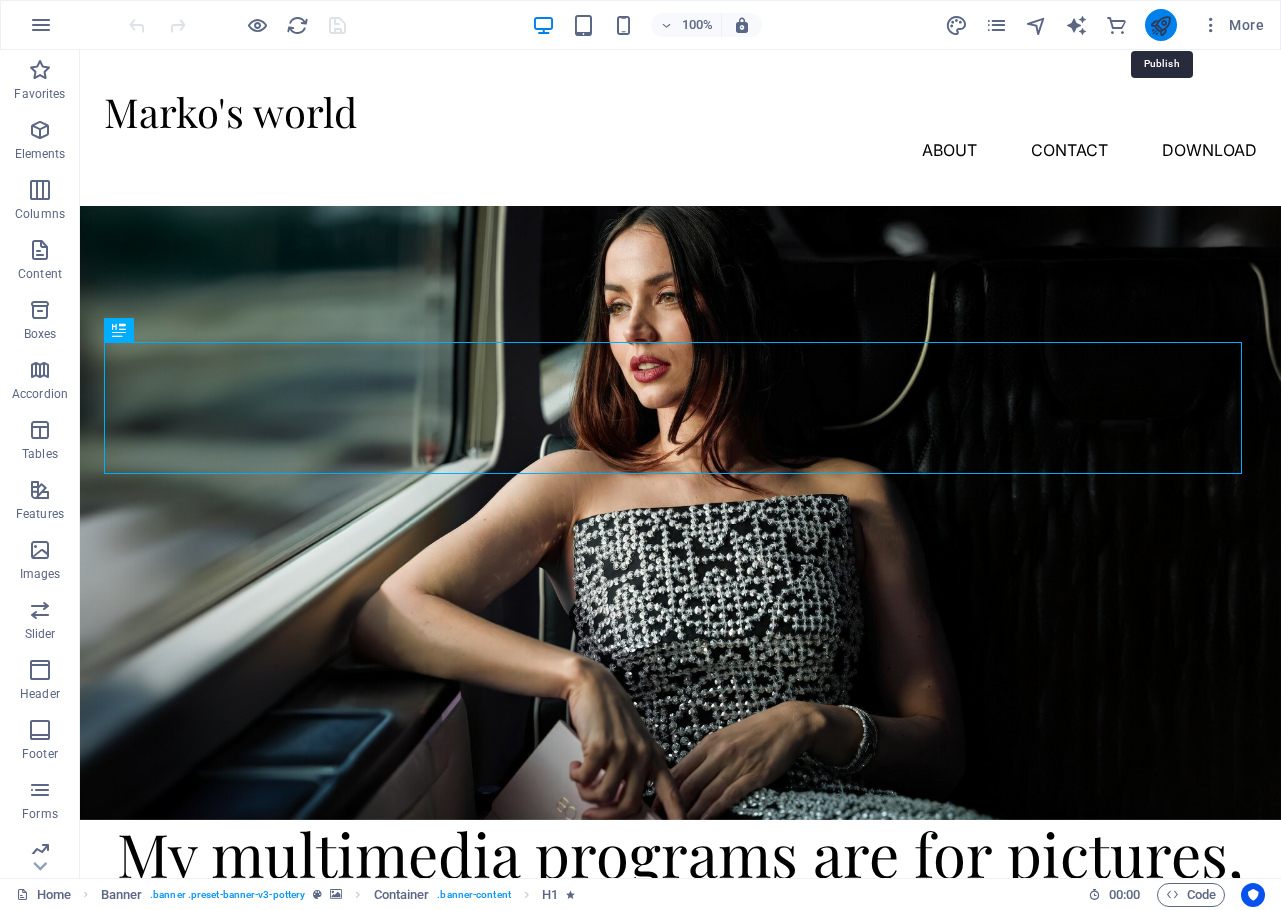 click at bounding box center (1160, 25) 